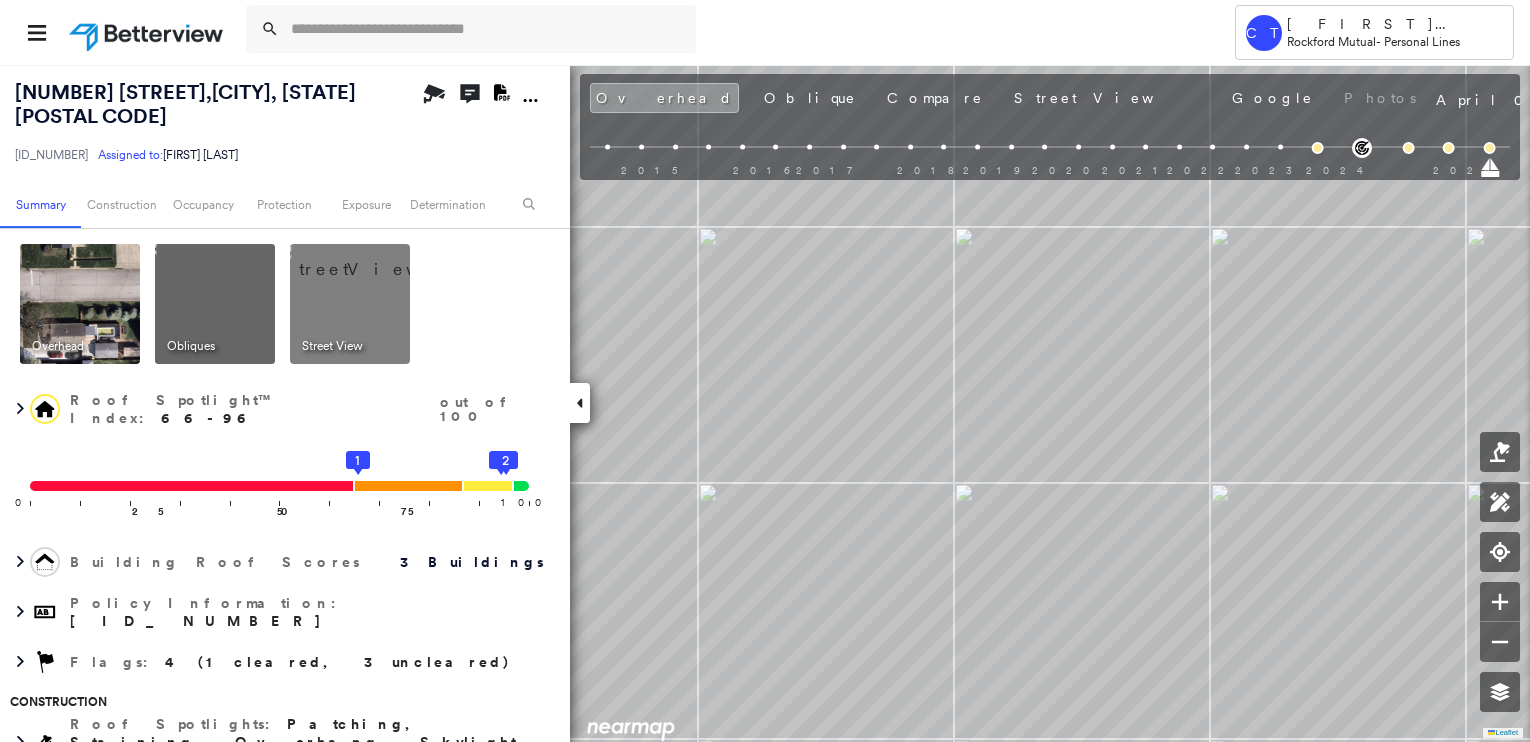 scroll, scrollTop: 0, scrollLeft: 0, axis: both 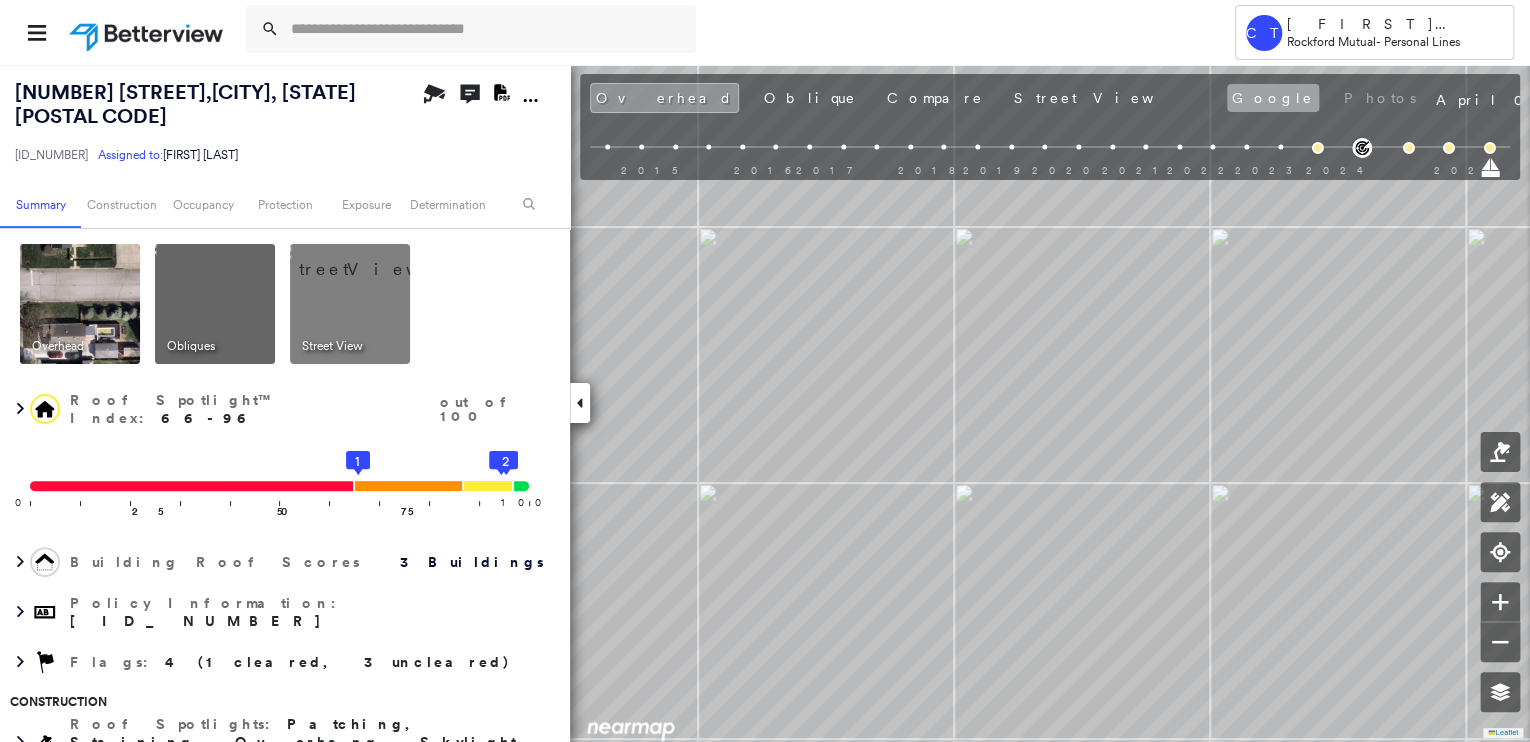 click on "Google" at bounding box center (1273, 98) 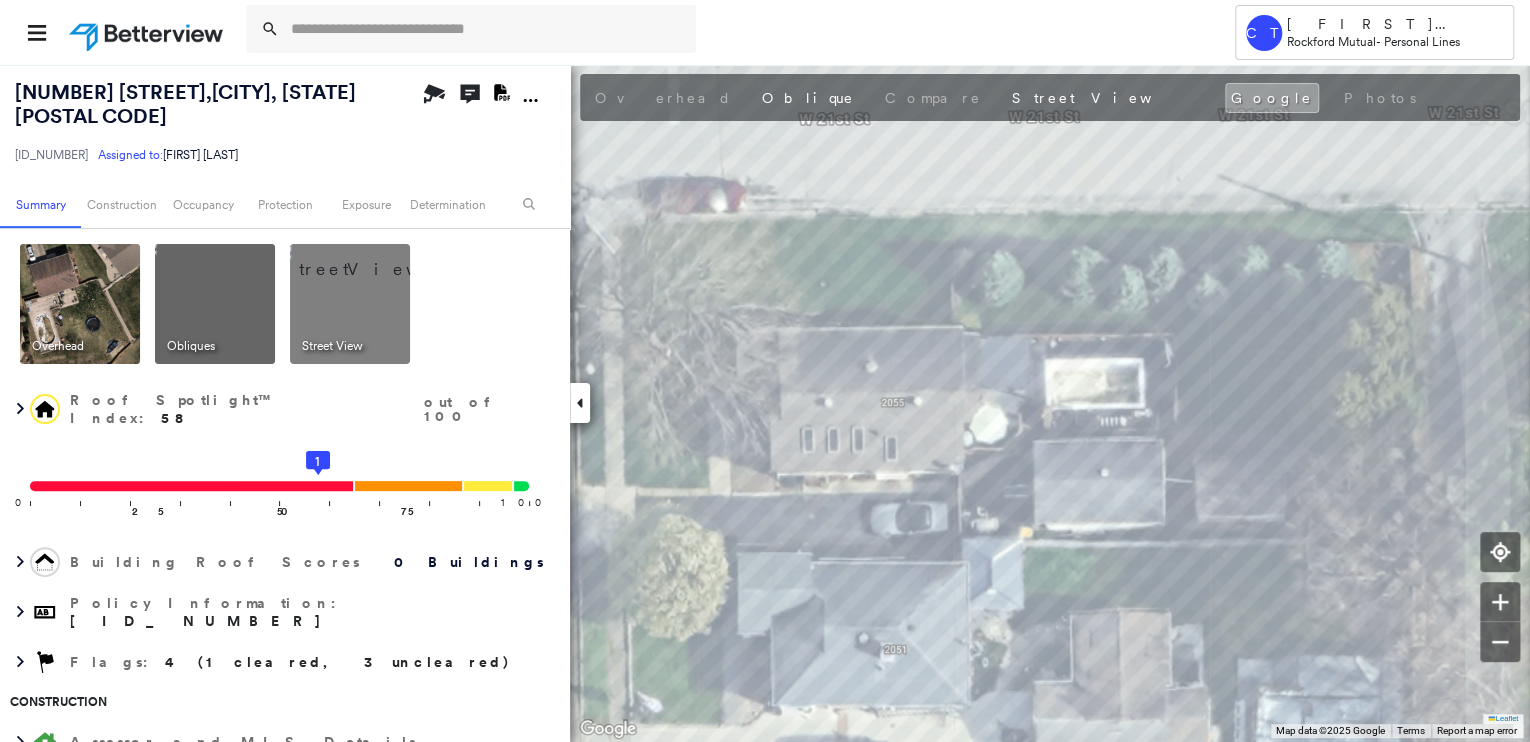 click at bounding box center (80, 304) 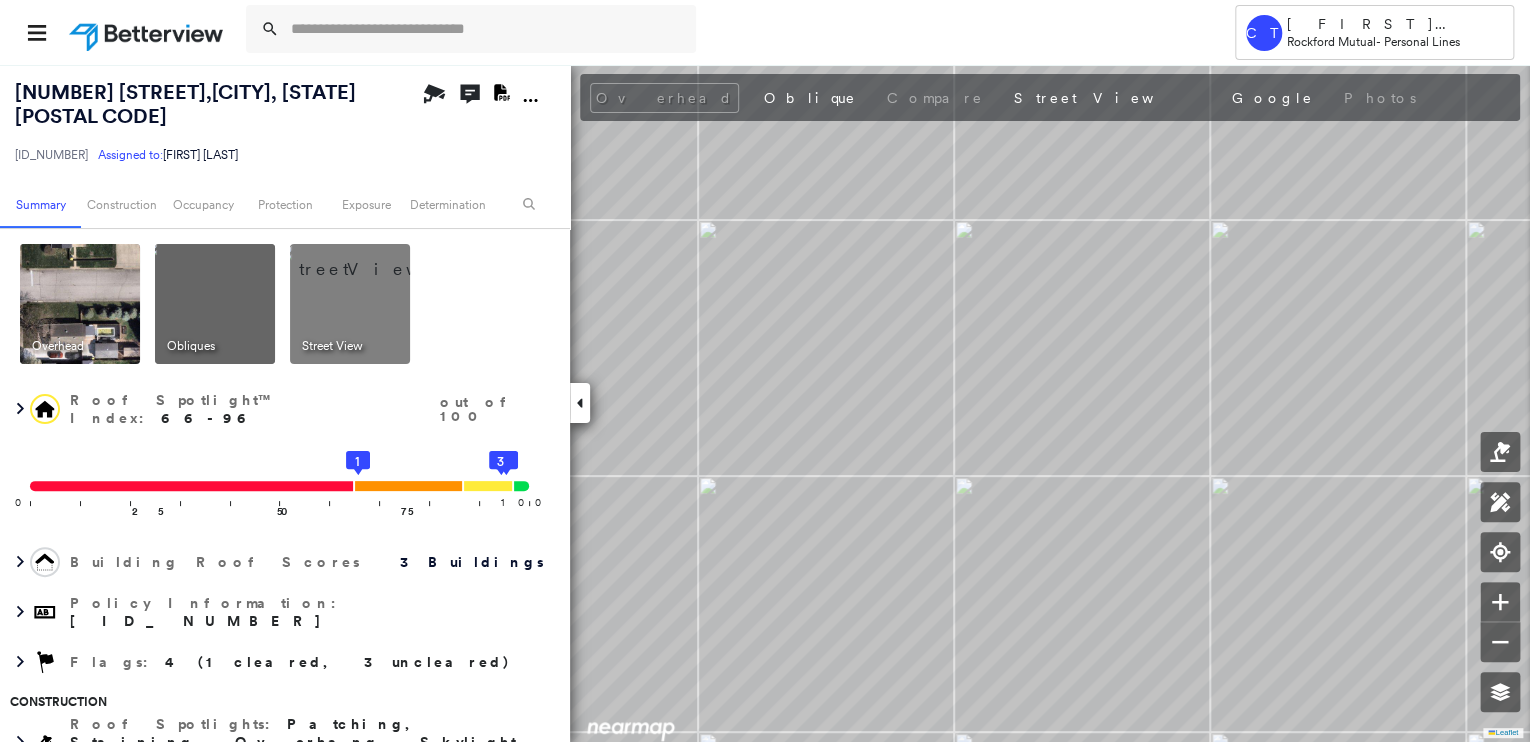 click on "Street View" at bounding box center [332, 346] 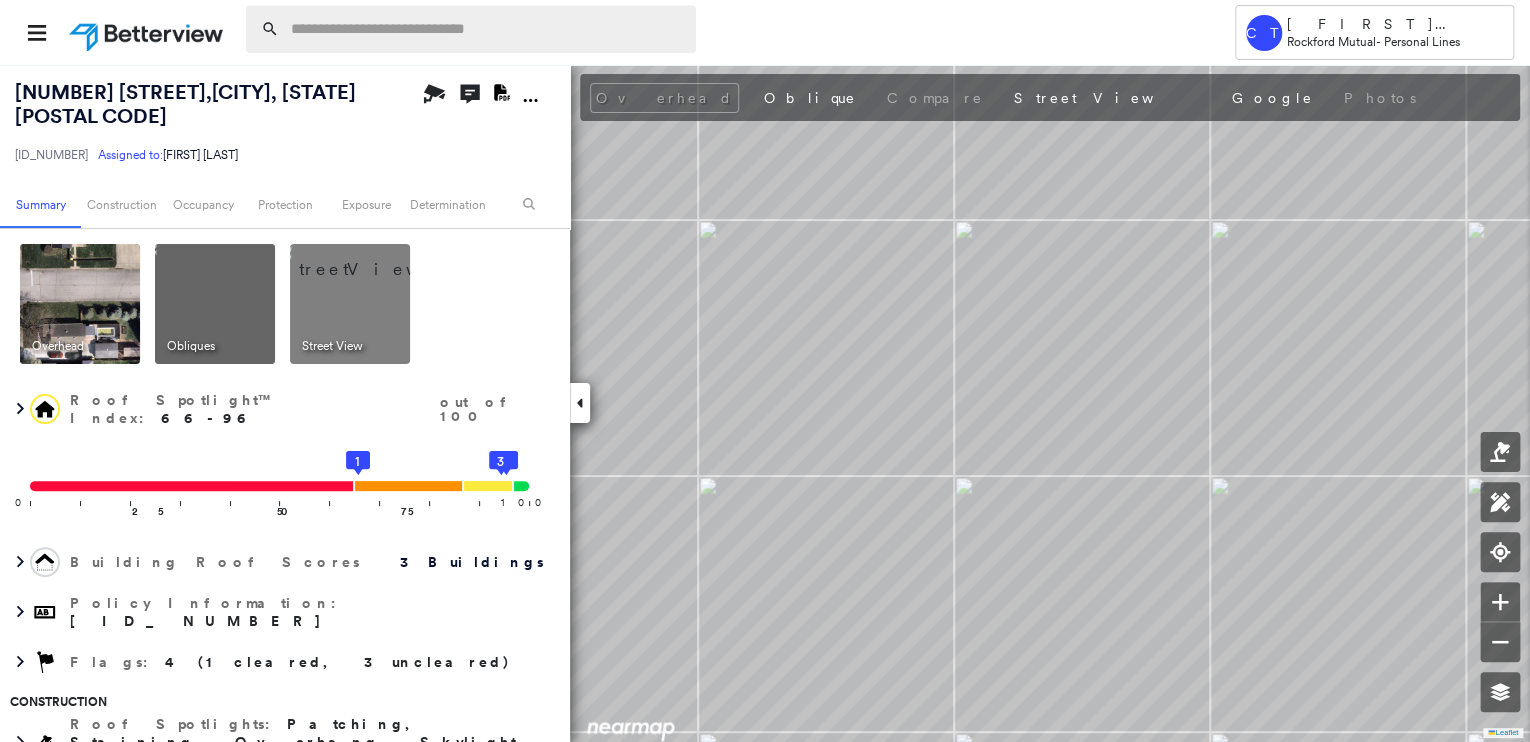 click at bounding box center [487, 29] 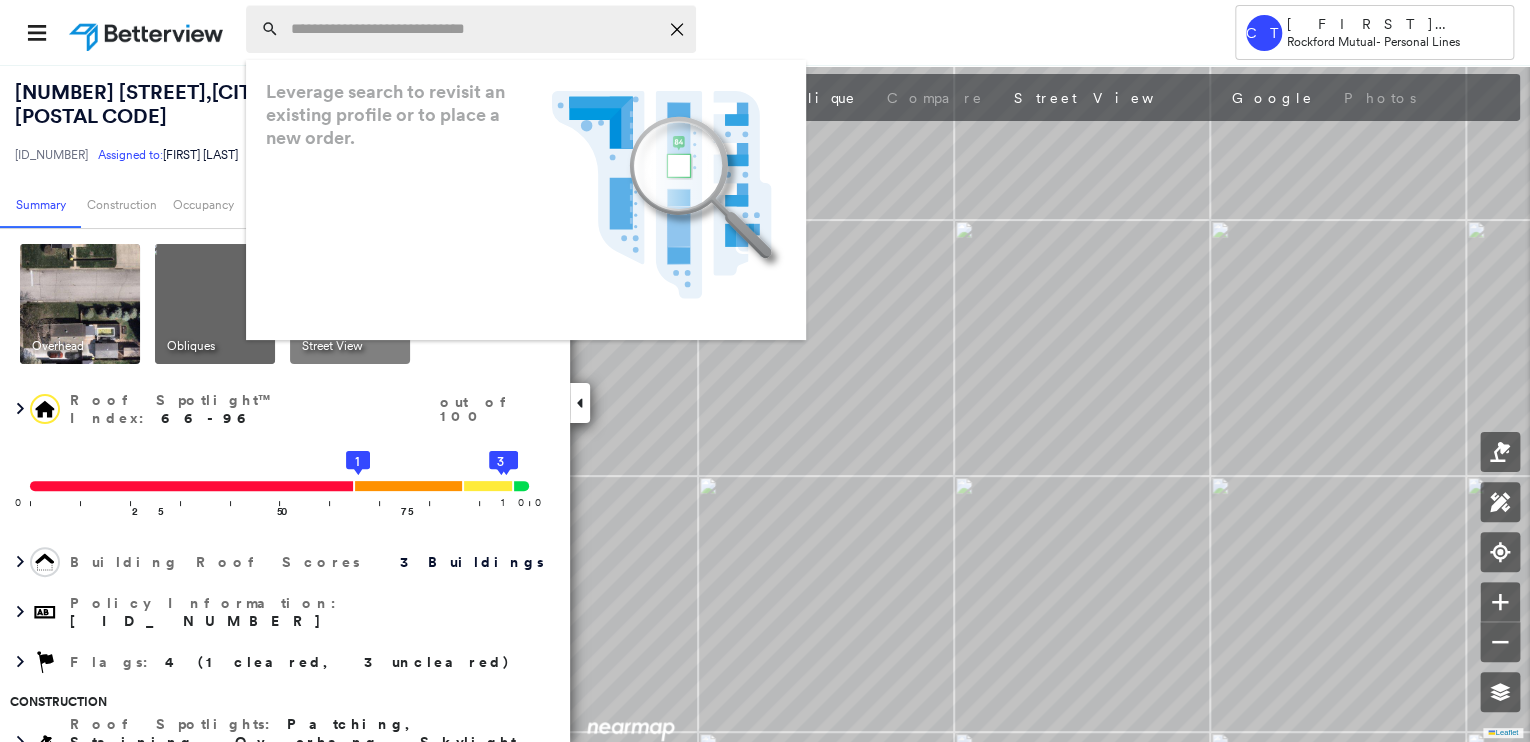 paste on "**********" 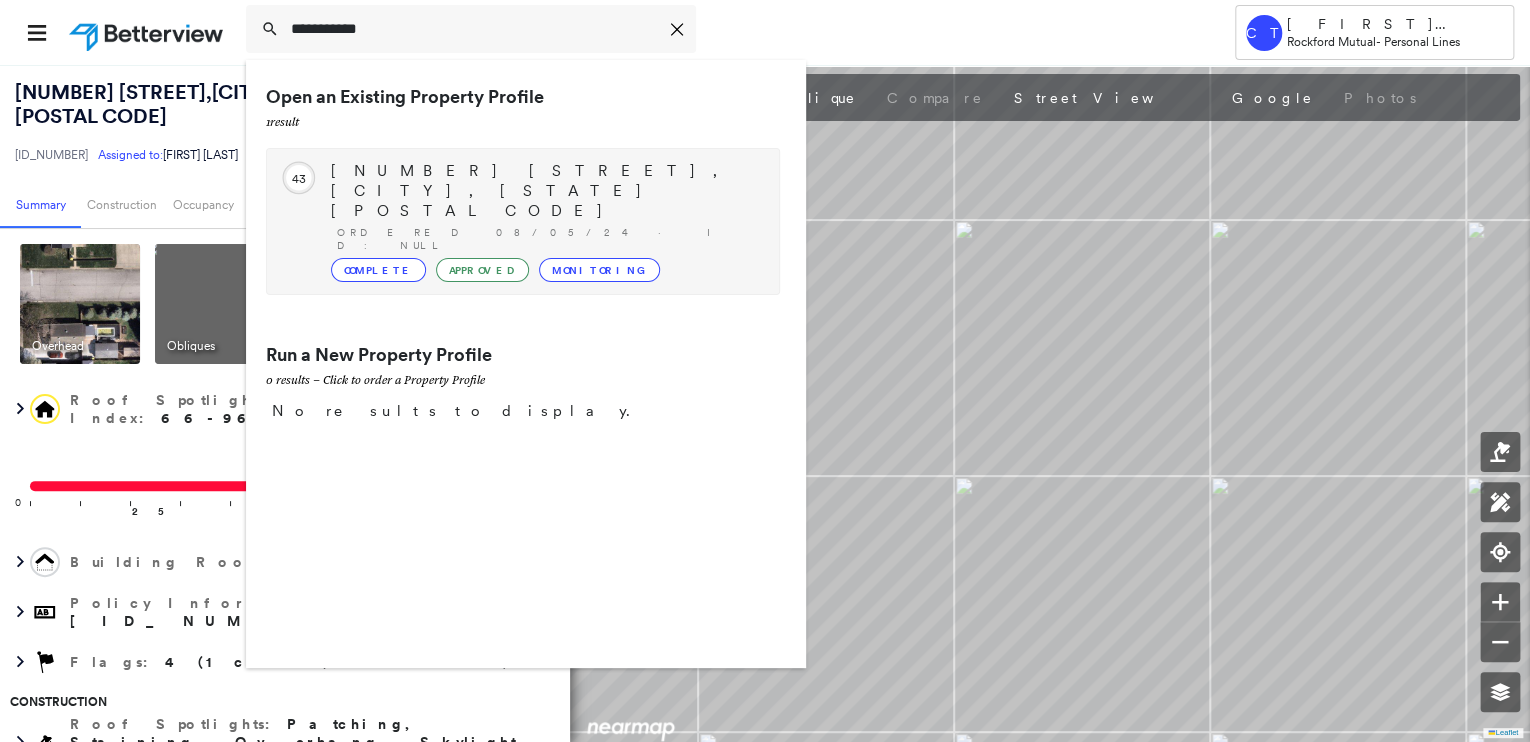 type on "**********" 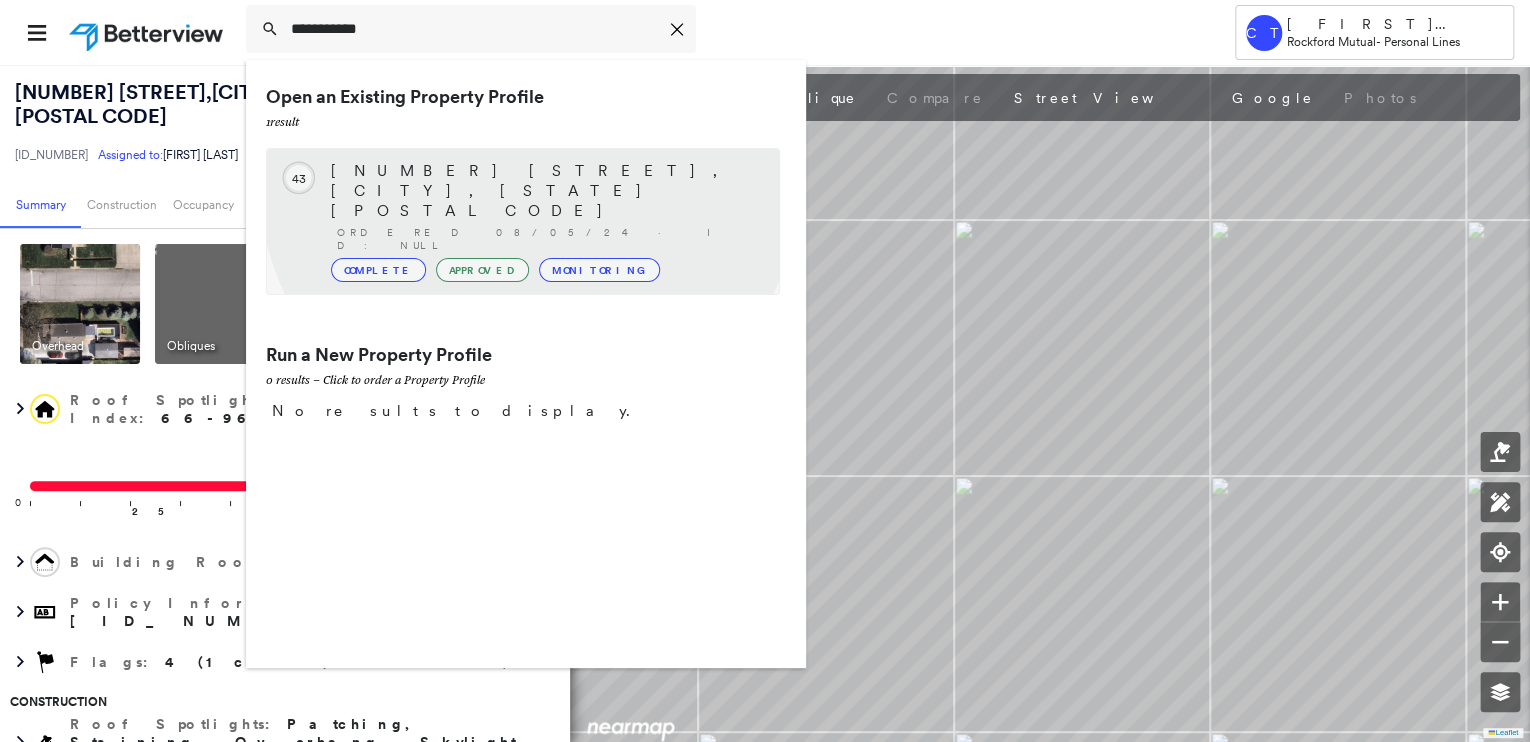 click on "[NUMBER] [STREET], [CITY], [STATE] [POSTAL CODE]" at bounding box center (545, 191) 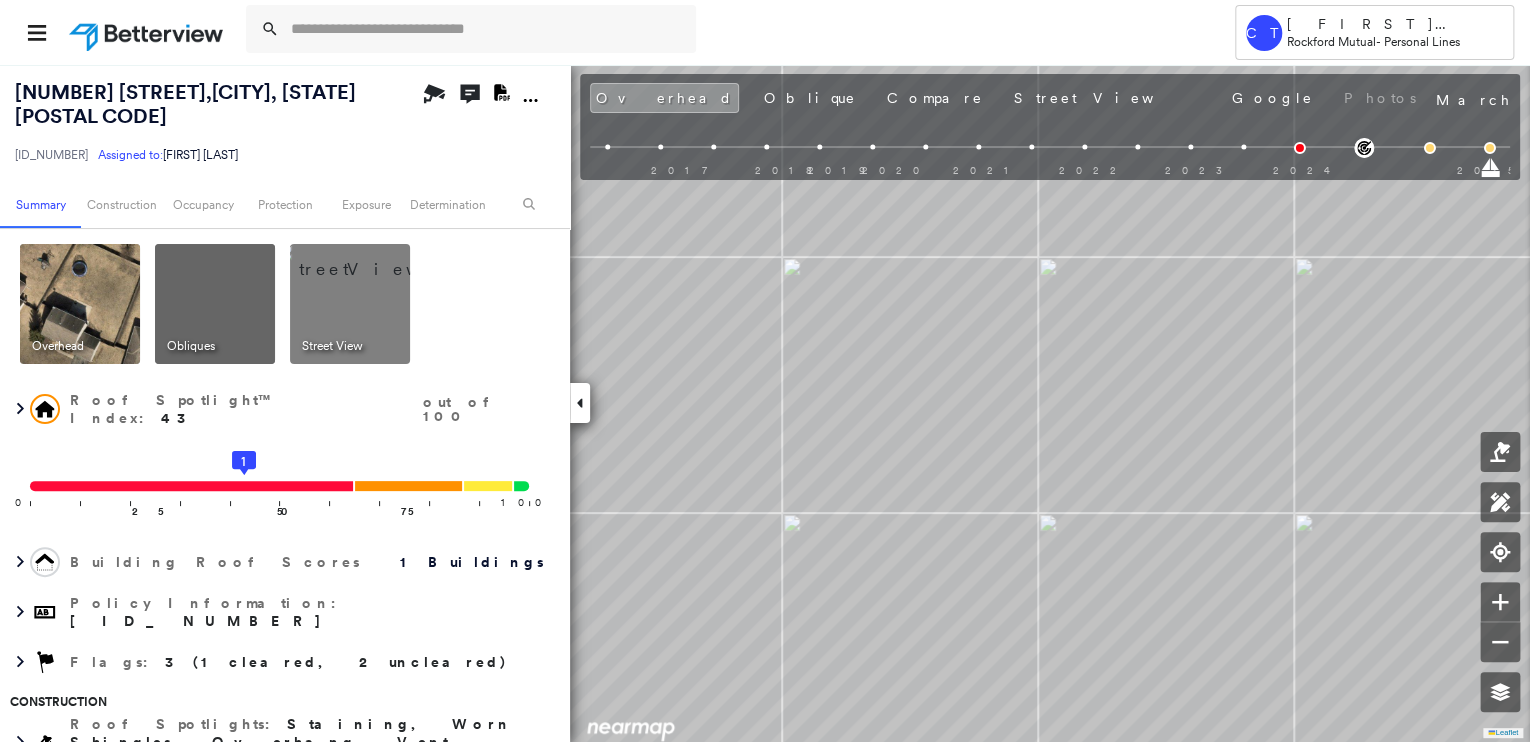 click at bounding box center (374, 259) 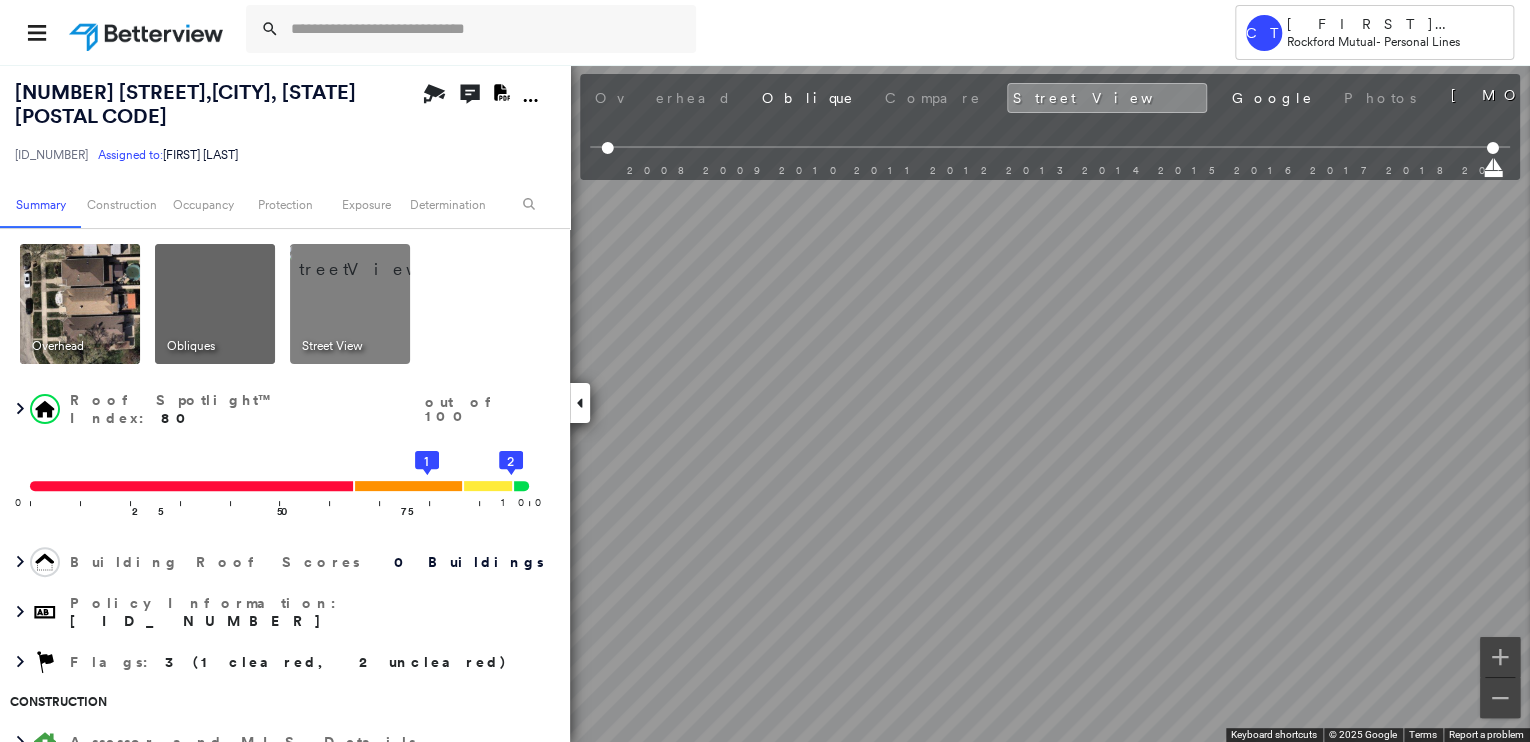 click at bounding box center [80, 304] 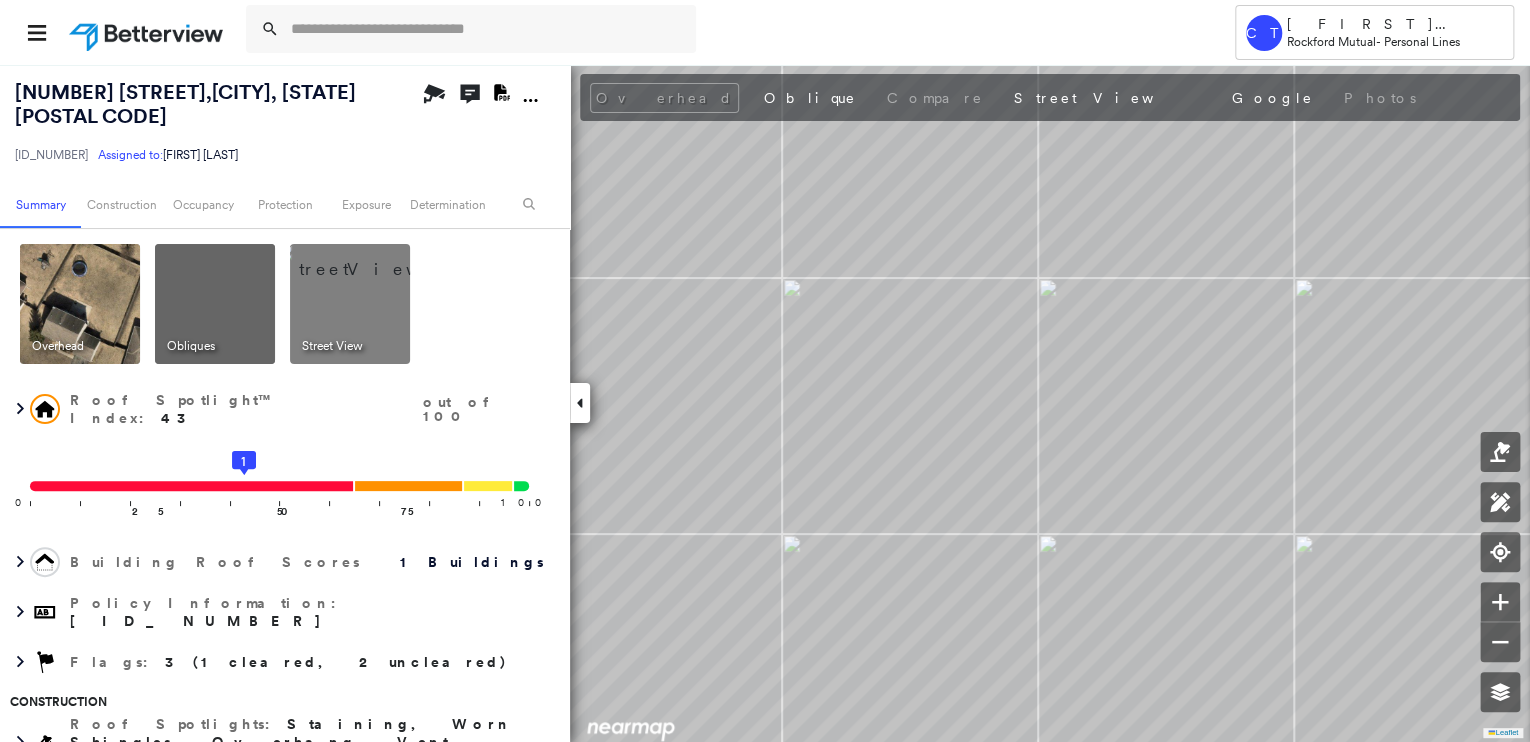 click on "Overhead Oblique Compare Street View Google Photos" at bounding box center [1005, 98] 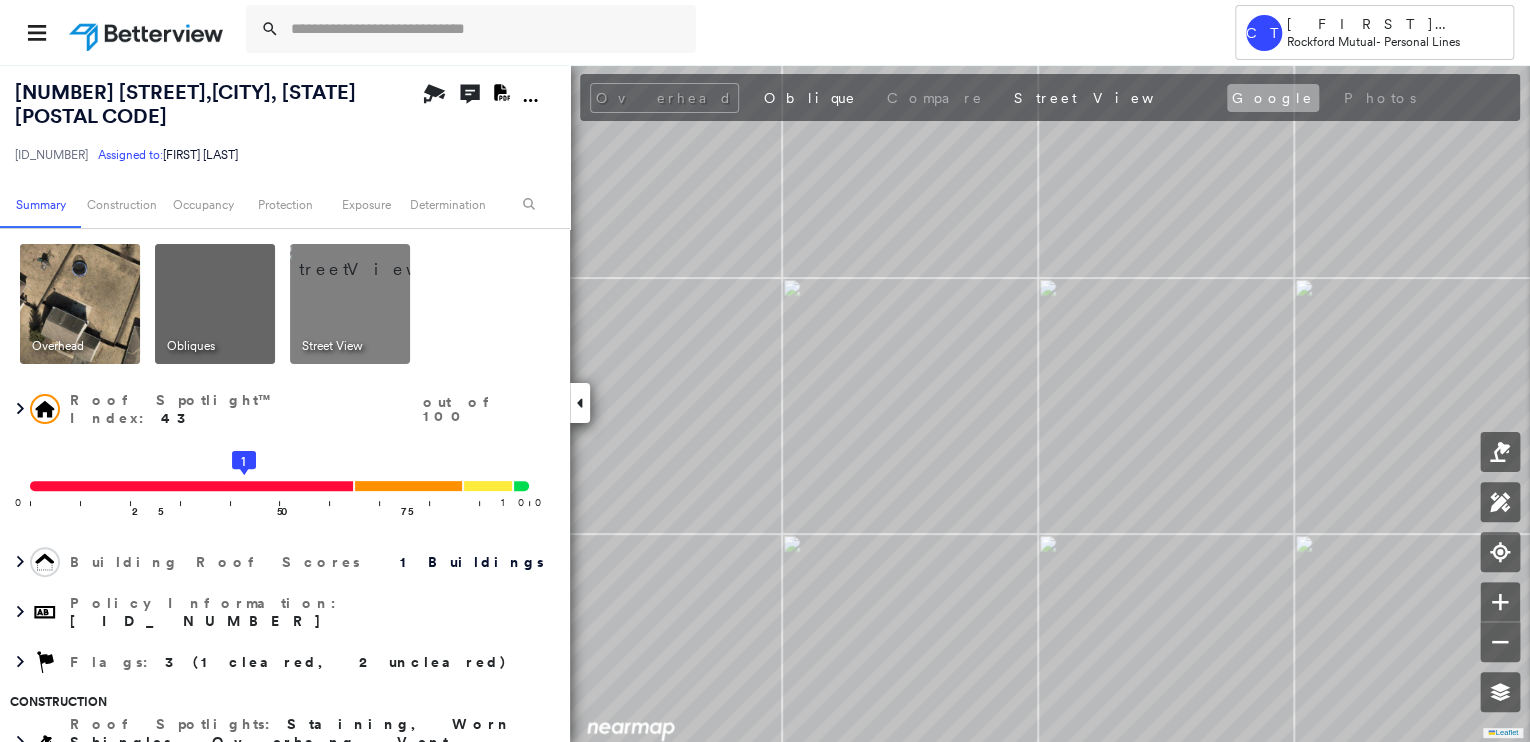 click on "Google" at bounding box center [1273, 98] 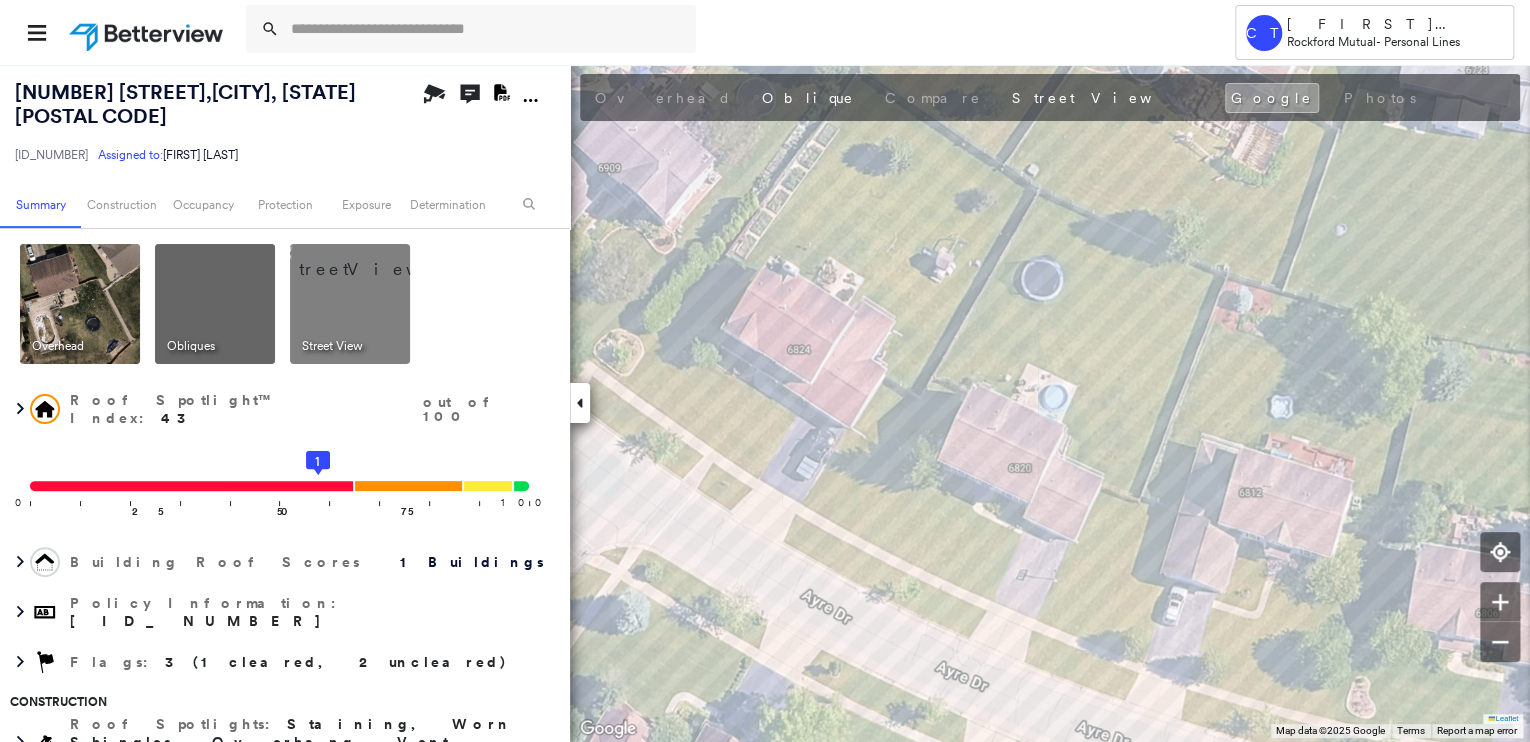 drag, startPoint x: 64, startPoint y: 283, endPoint x: 71, endPoint y: 309, distance: 26.925823 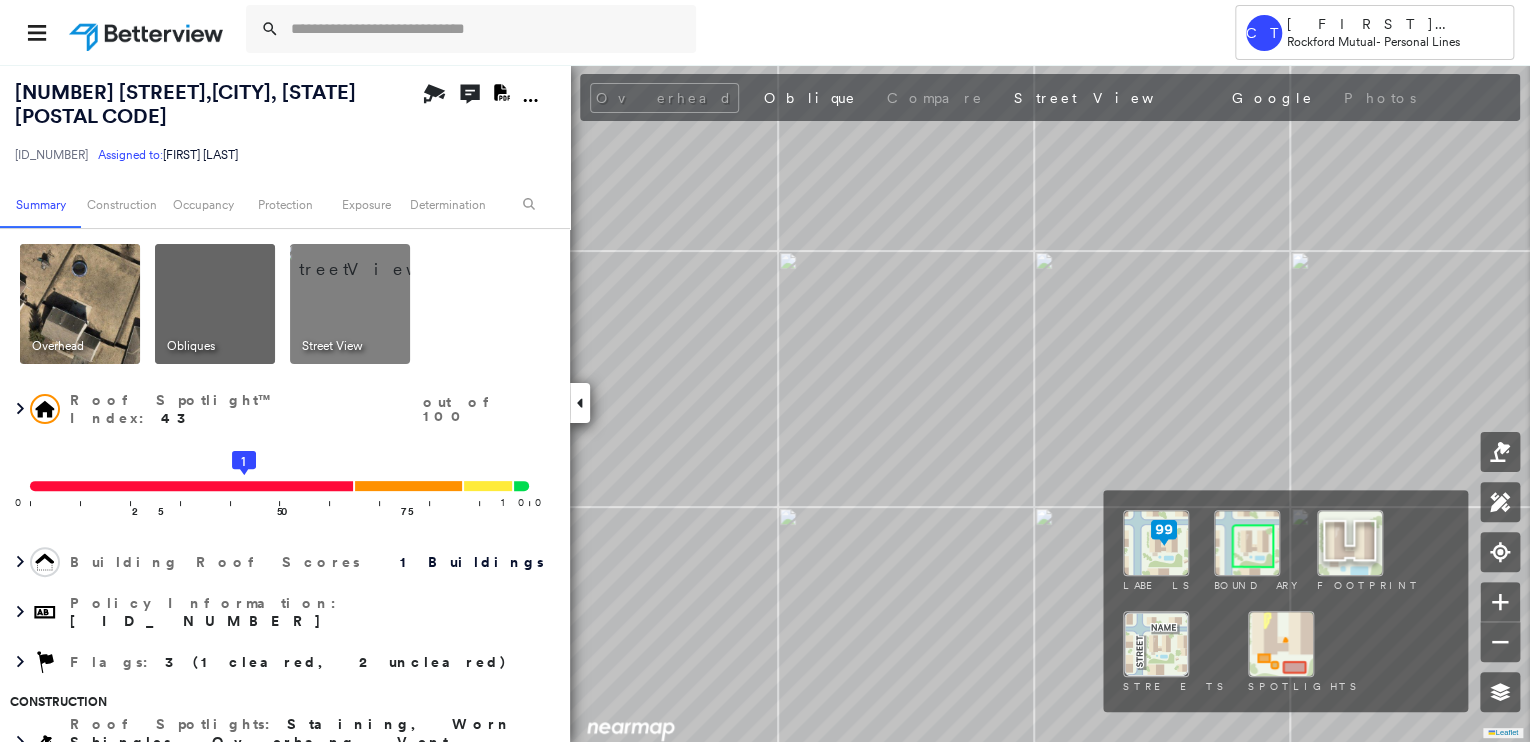 click at bounding box center [1281, 644] 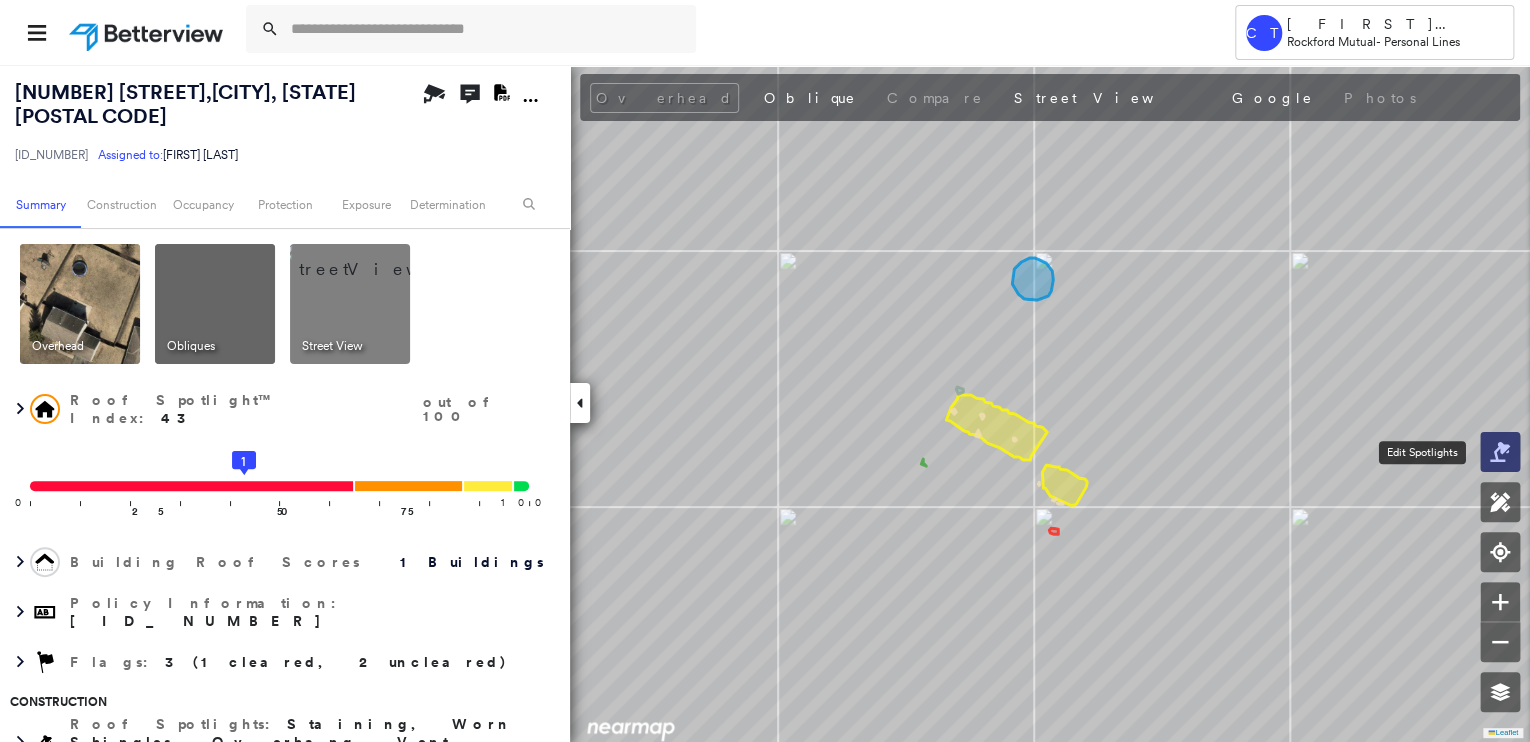 click 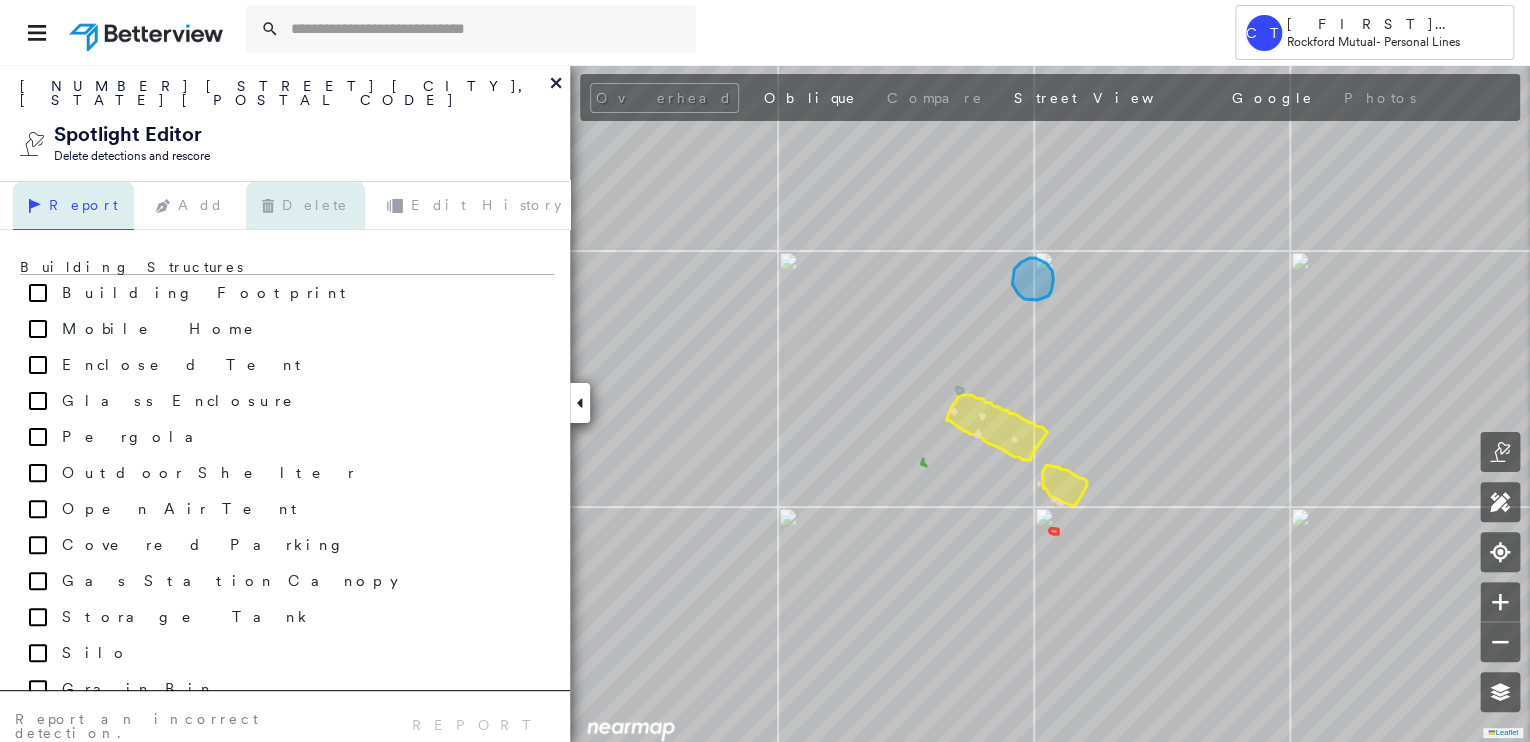 click 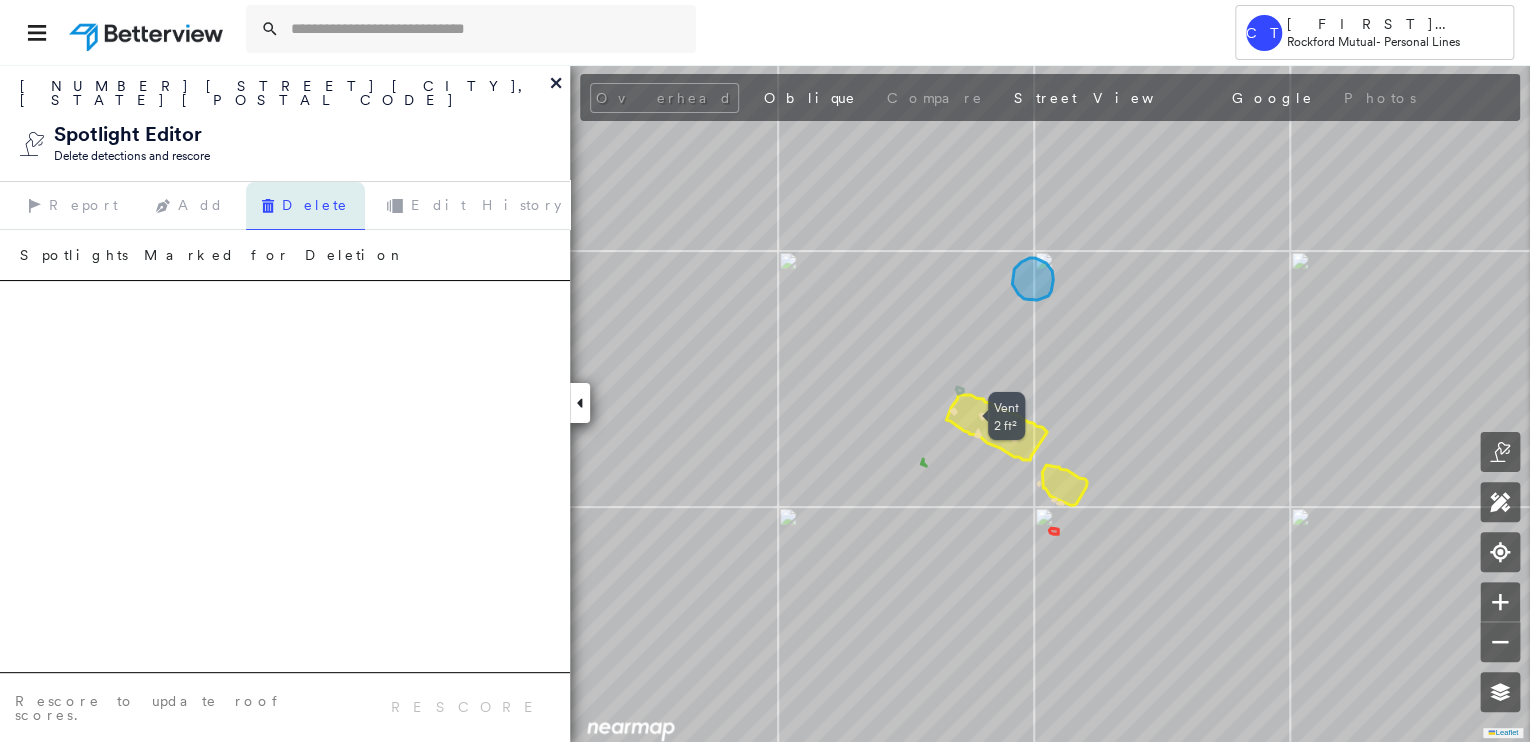 click 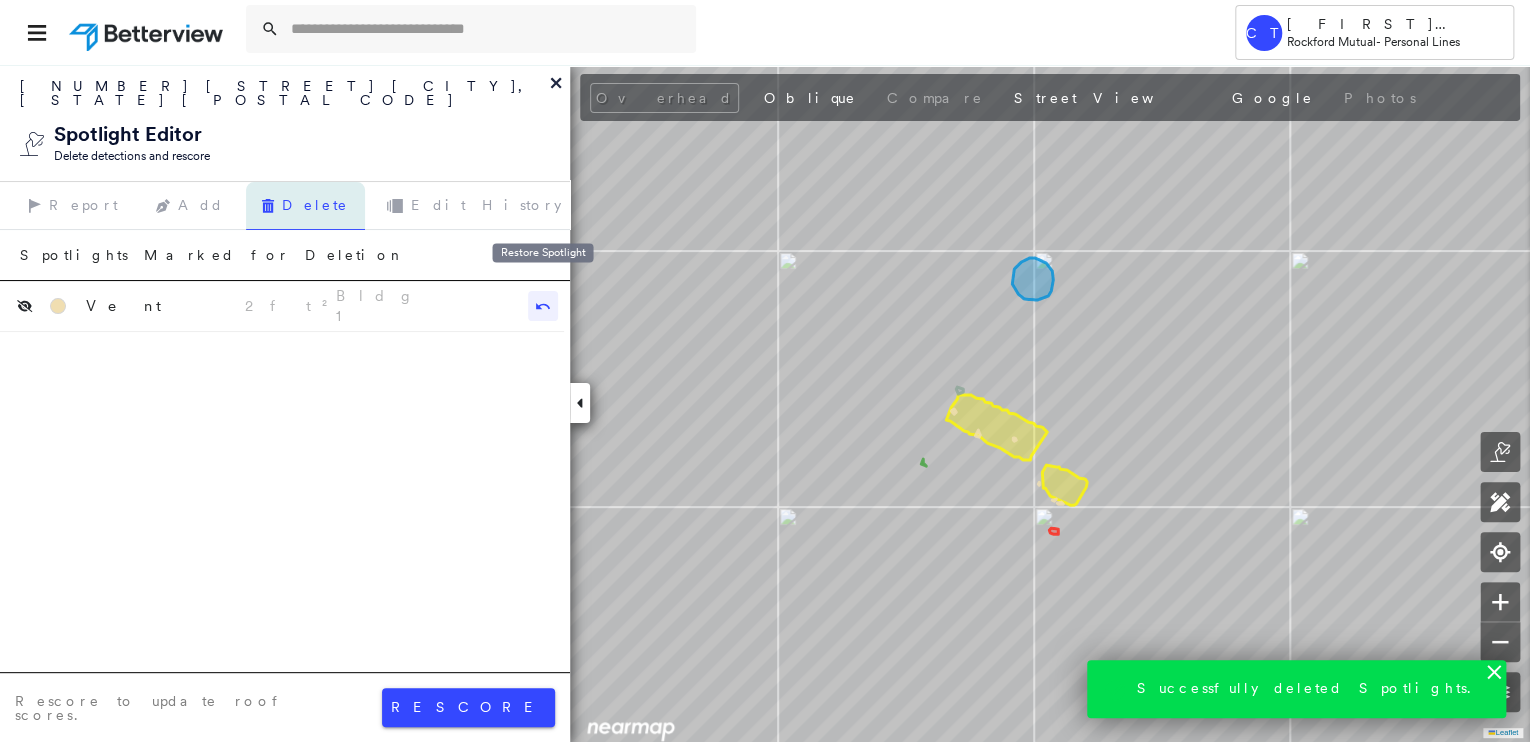 click 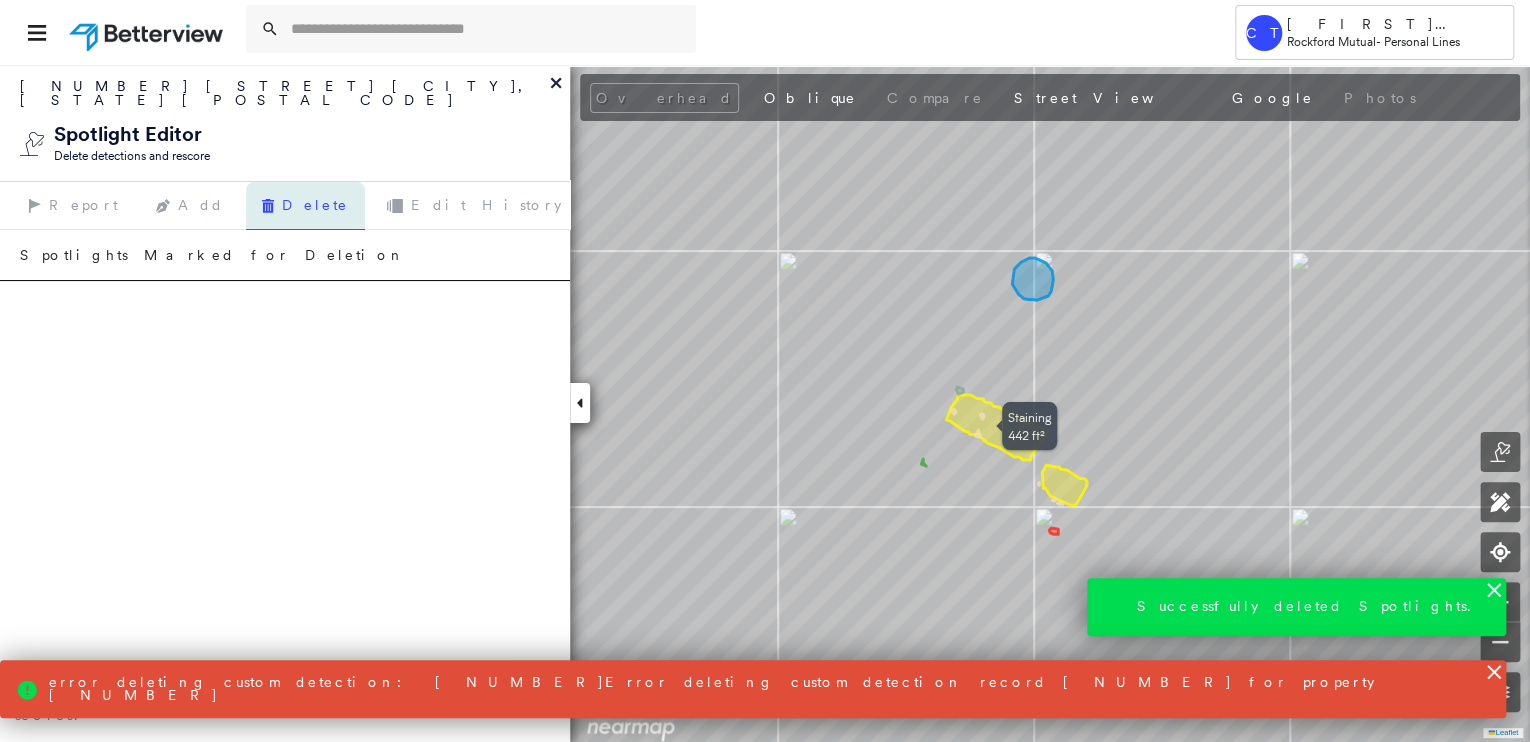 click 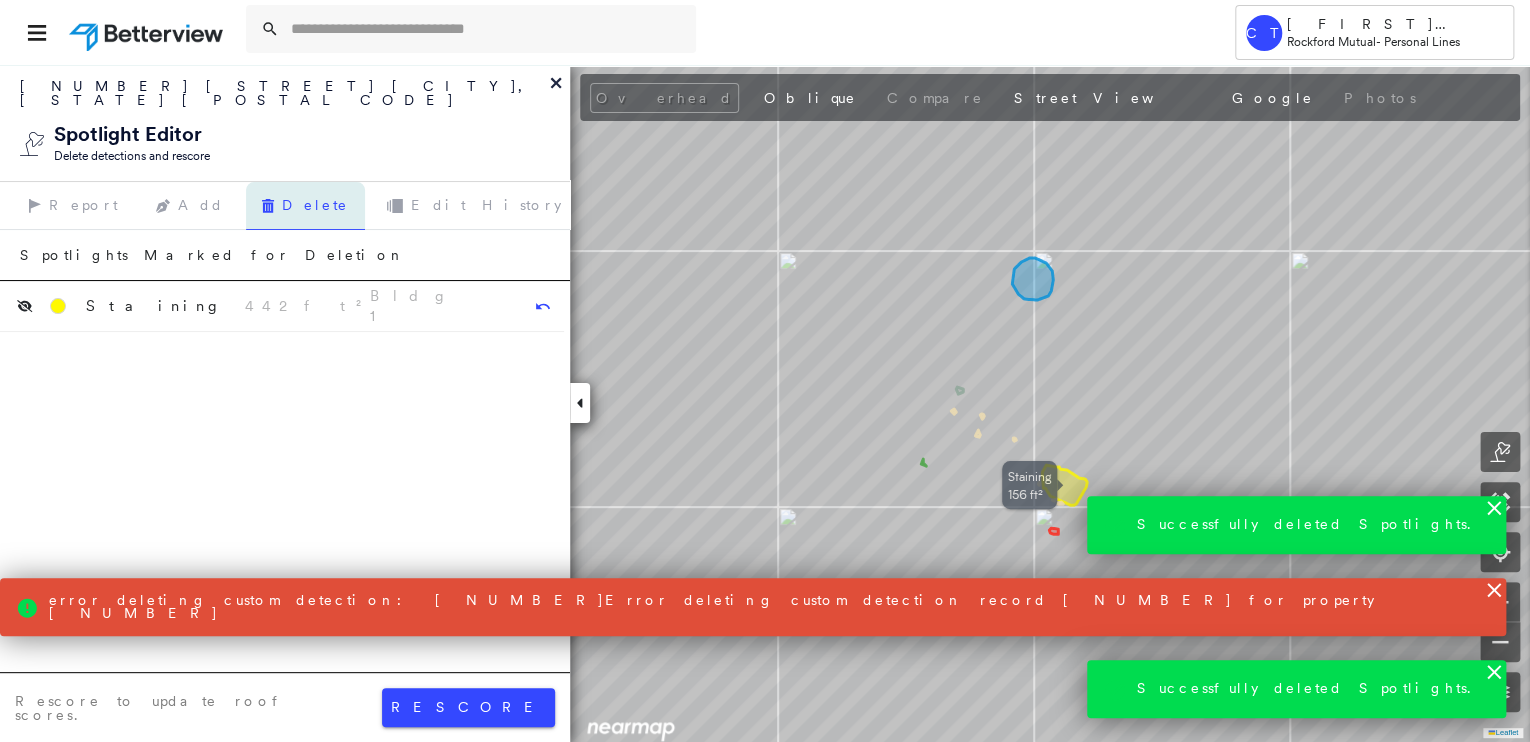 click 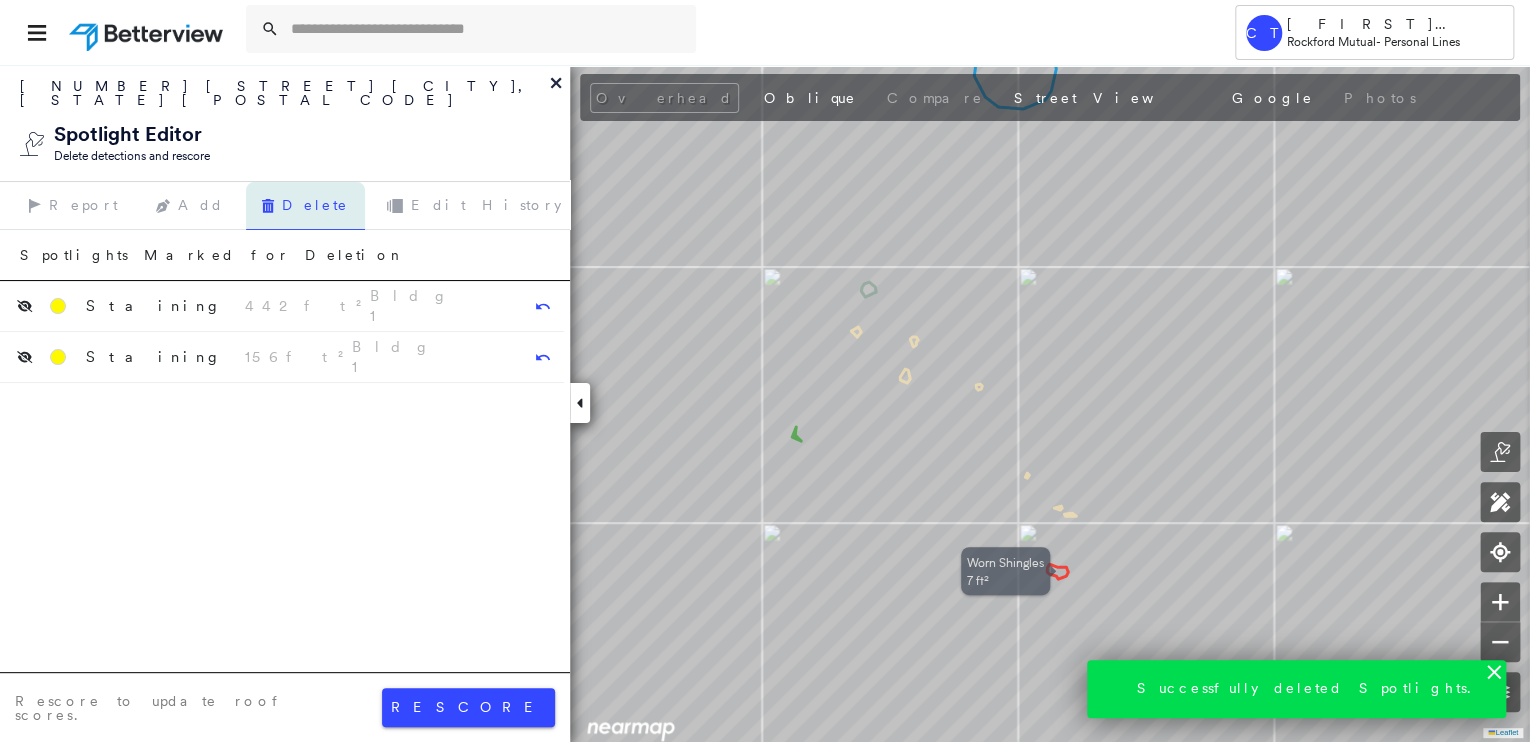 click 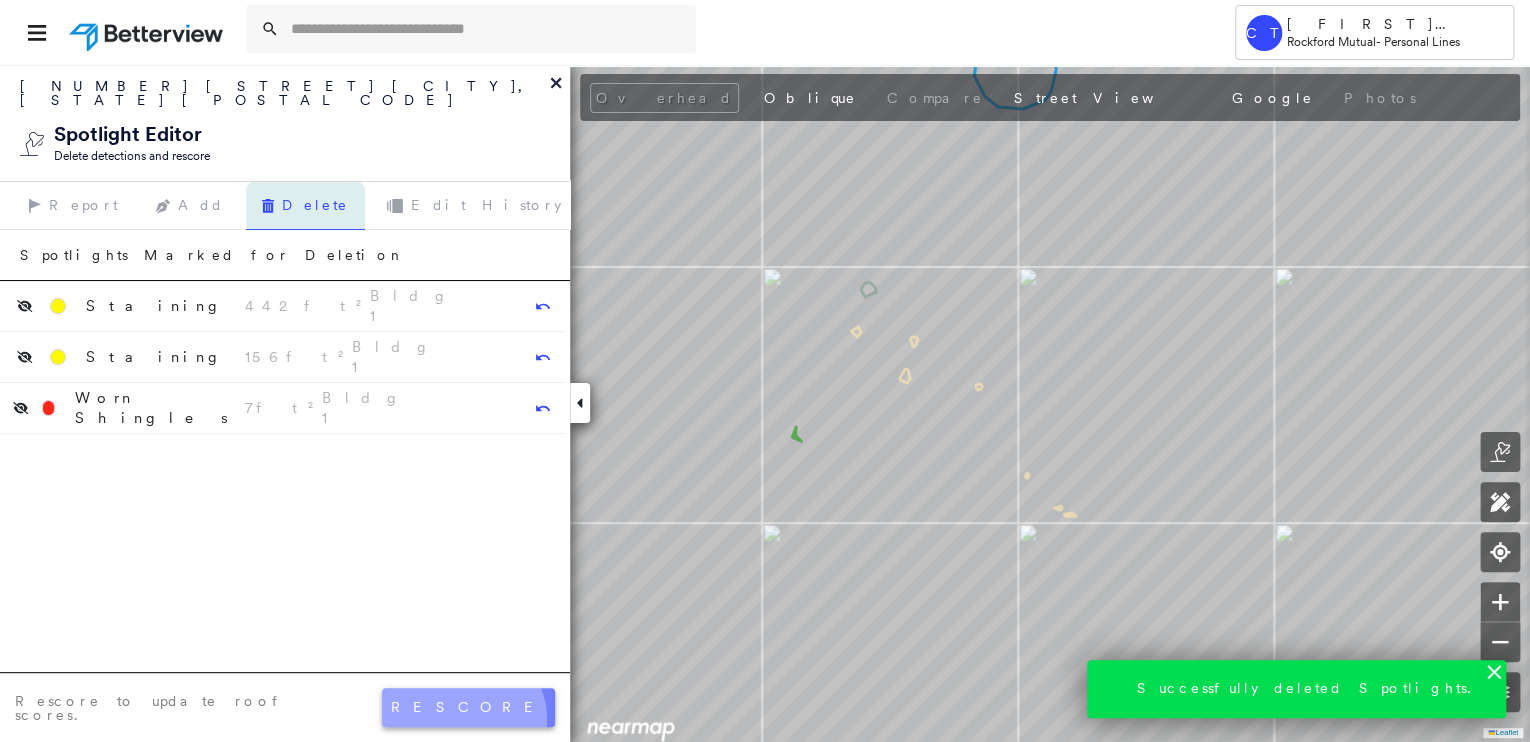 click on "rescore" at bounding box center [468, 707] 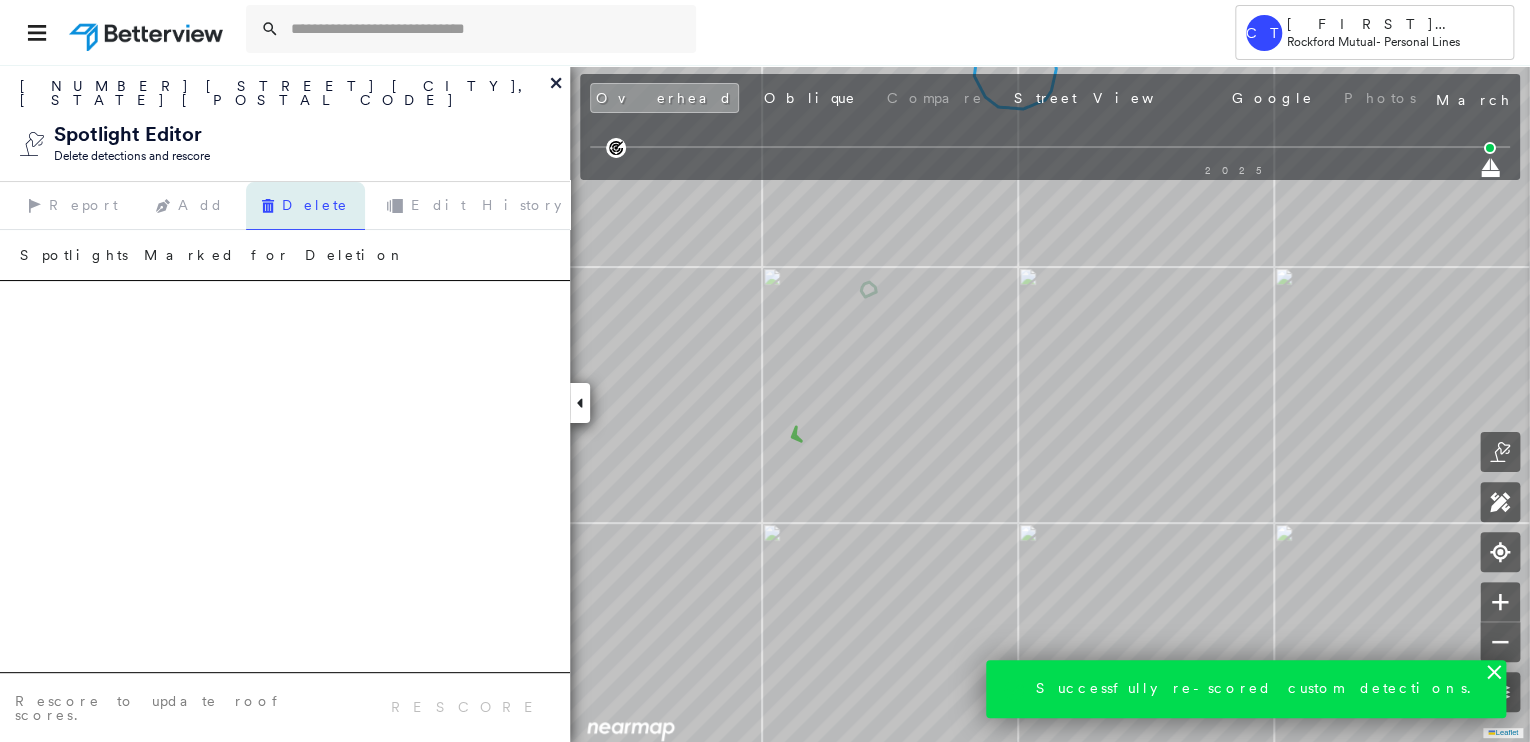 click 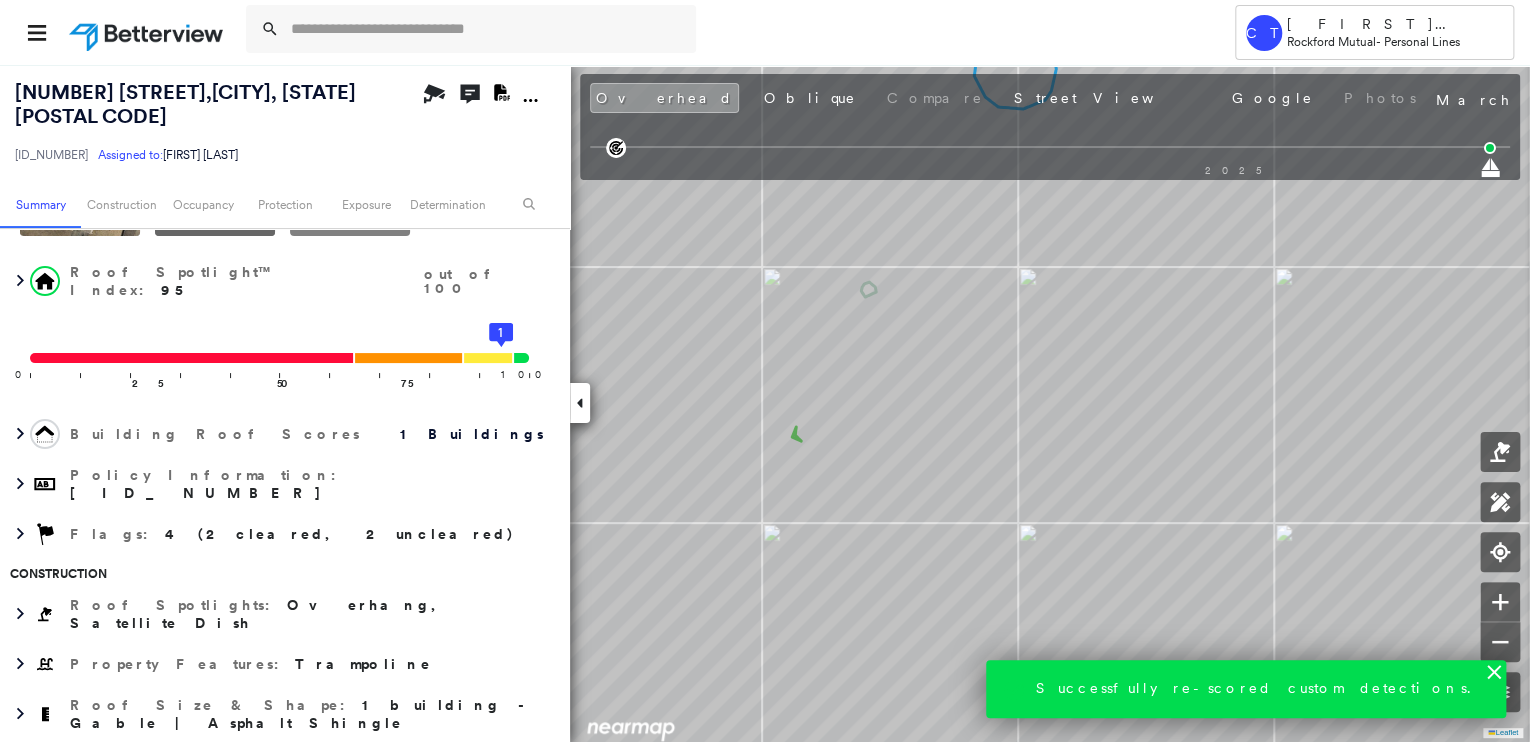 scroll, scrollTop: 400, scrollLeft: 0, axis: vertical 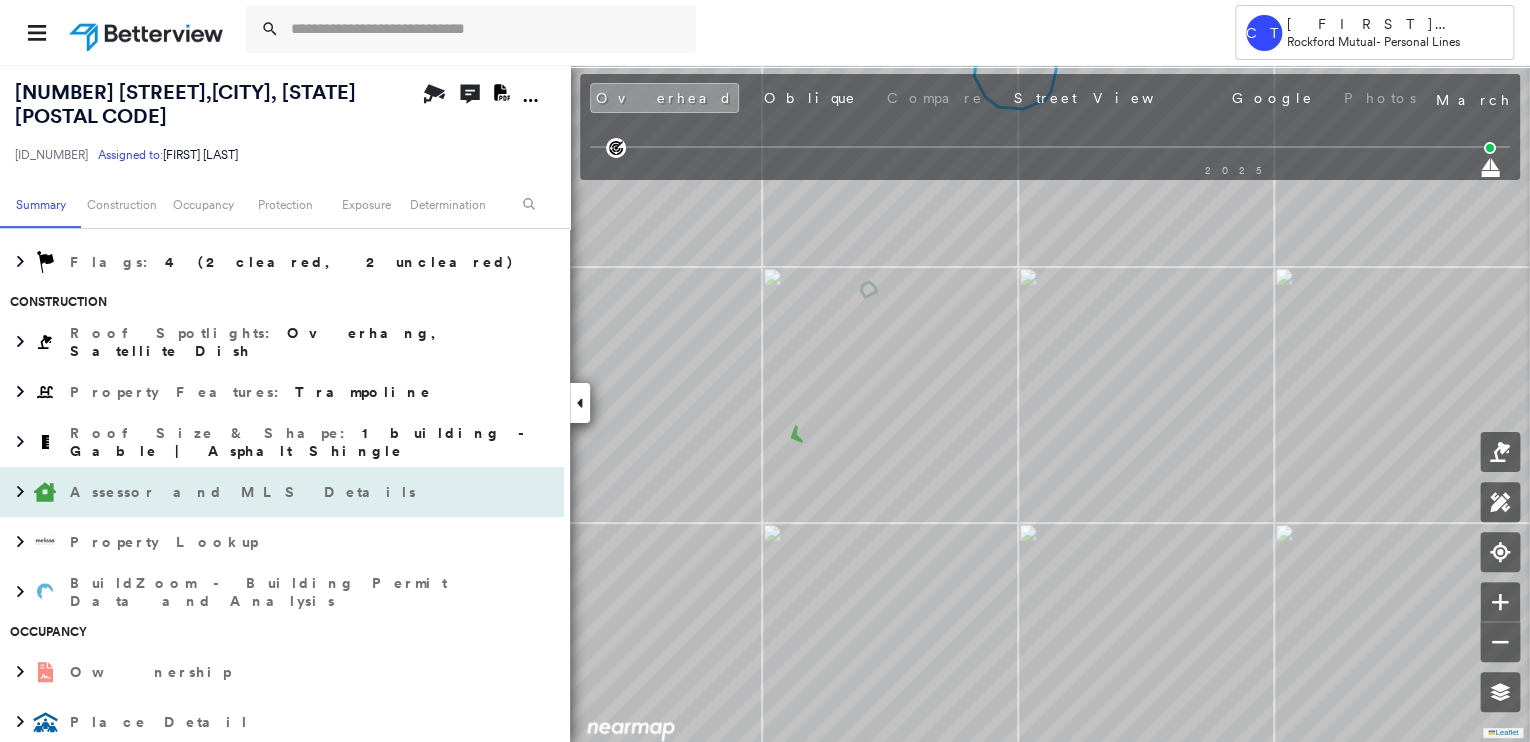 click on "Assessor and MLS Details" at bounding box center [245, 492] 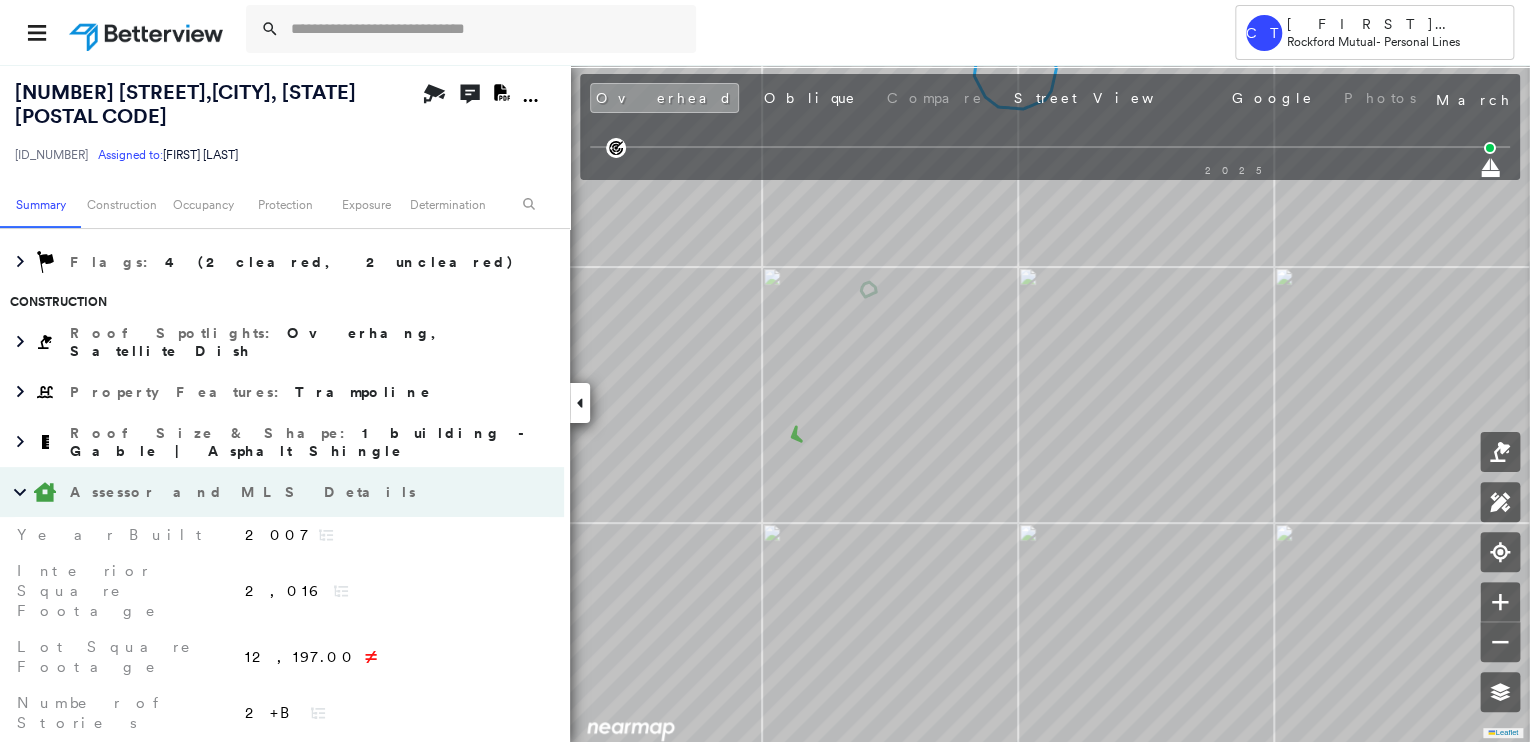 click on "Assessor and MLS Details" at bounding box center (245, 492) 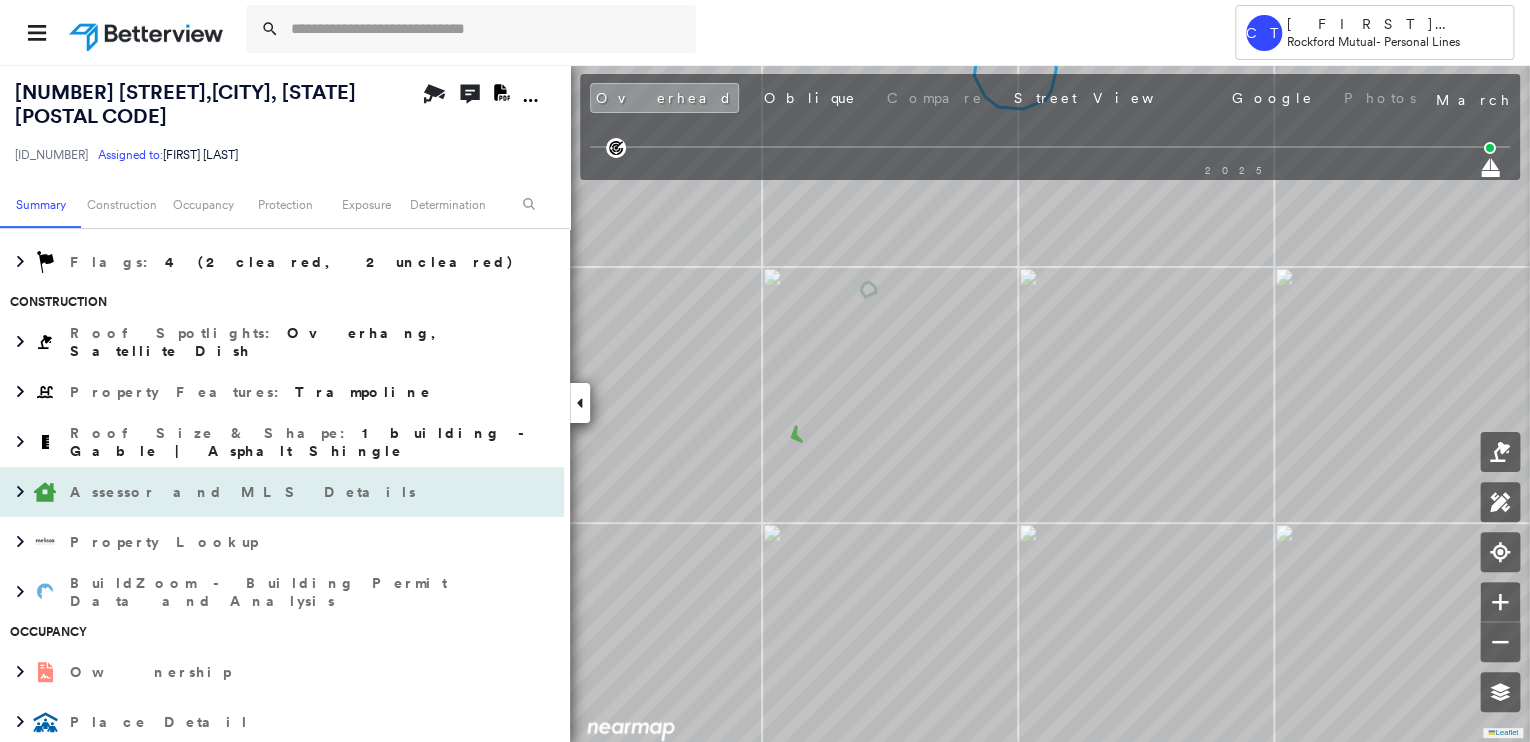 click on "Assessor and MLS Details" at bounding box center (245, 492) 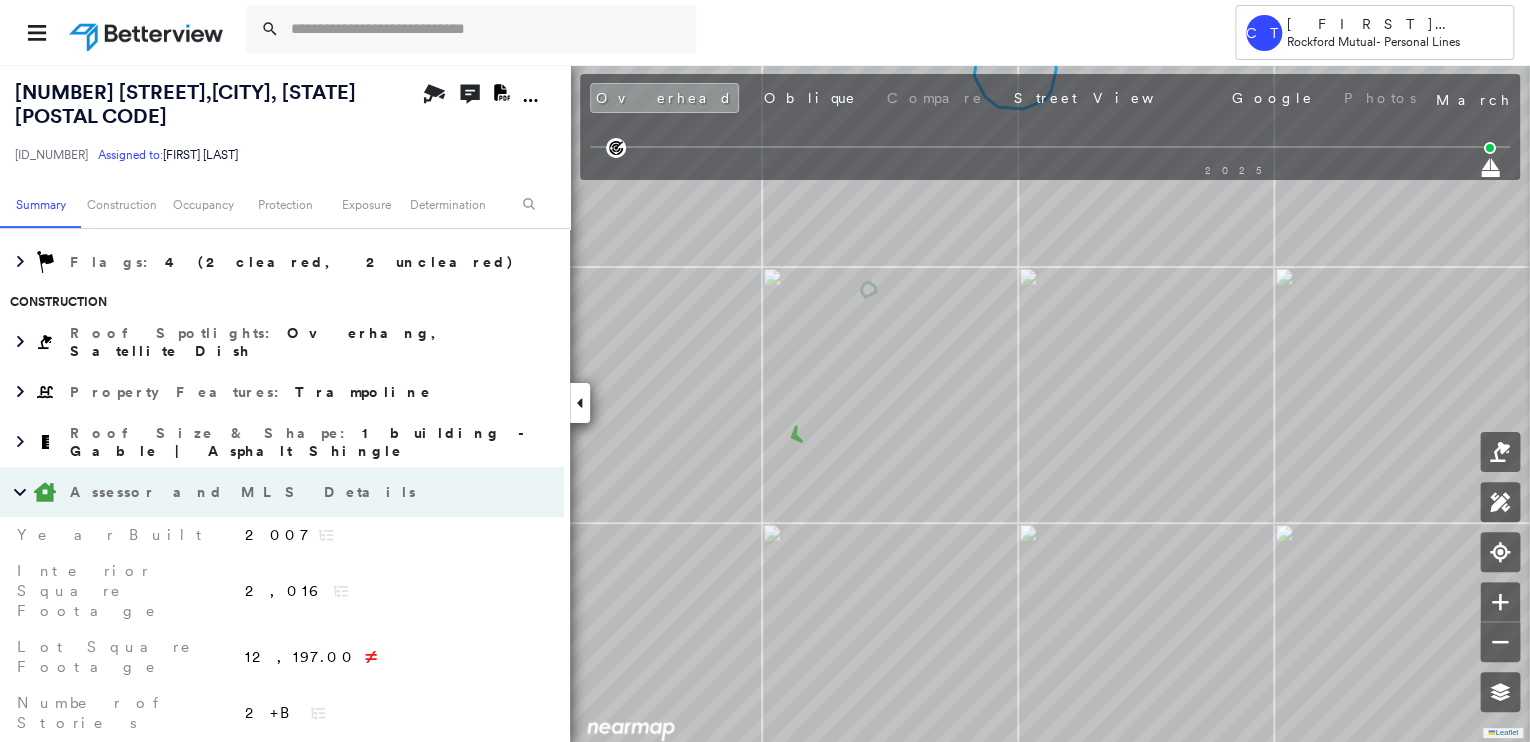 click on "Assessor and MLS Details" at bounding box center [245, 492] 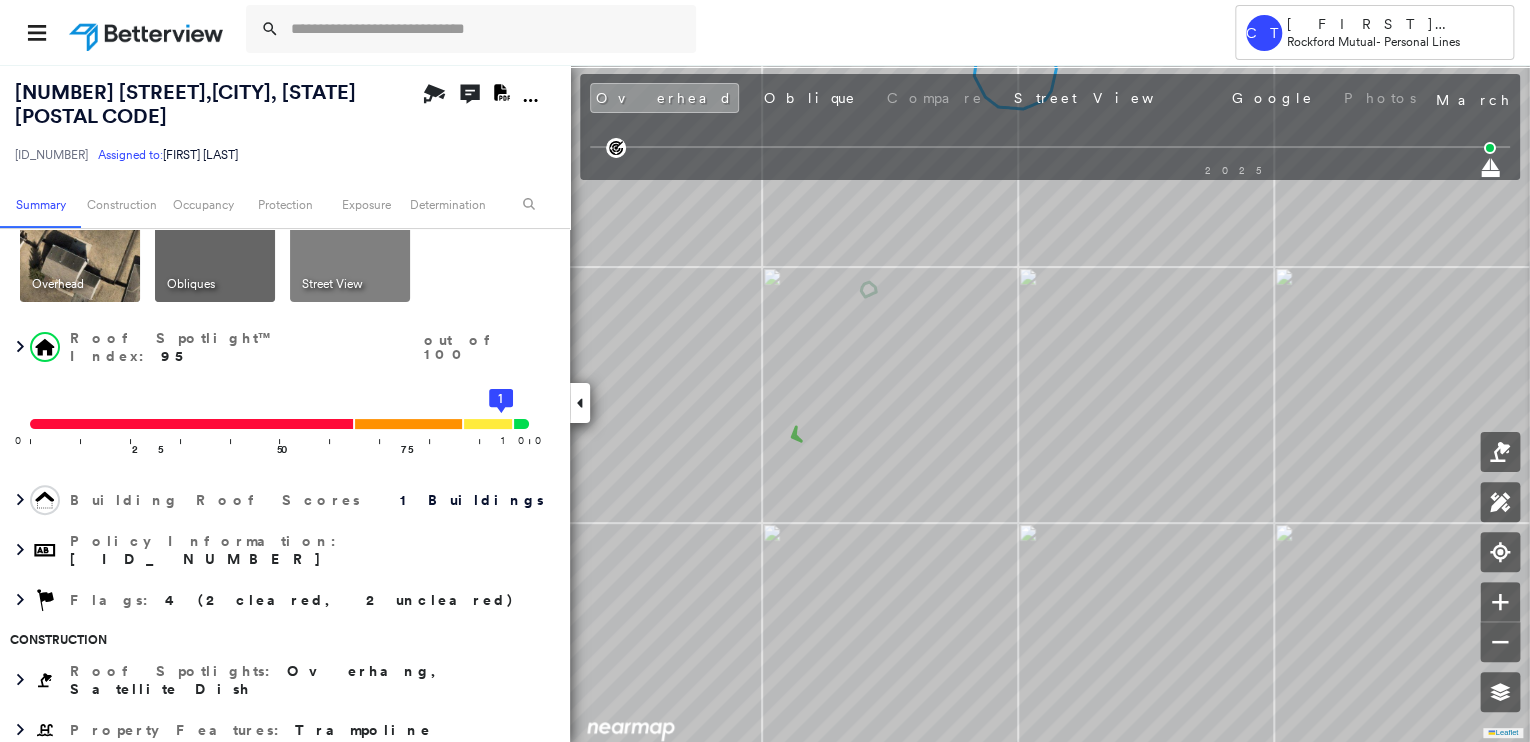 scroll, scrollTop: 0, scrollLeft: 0, axis: both 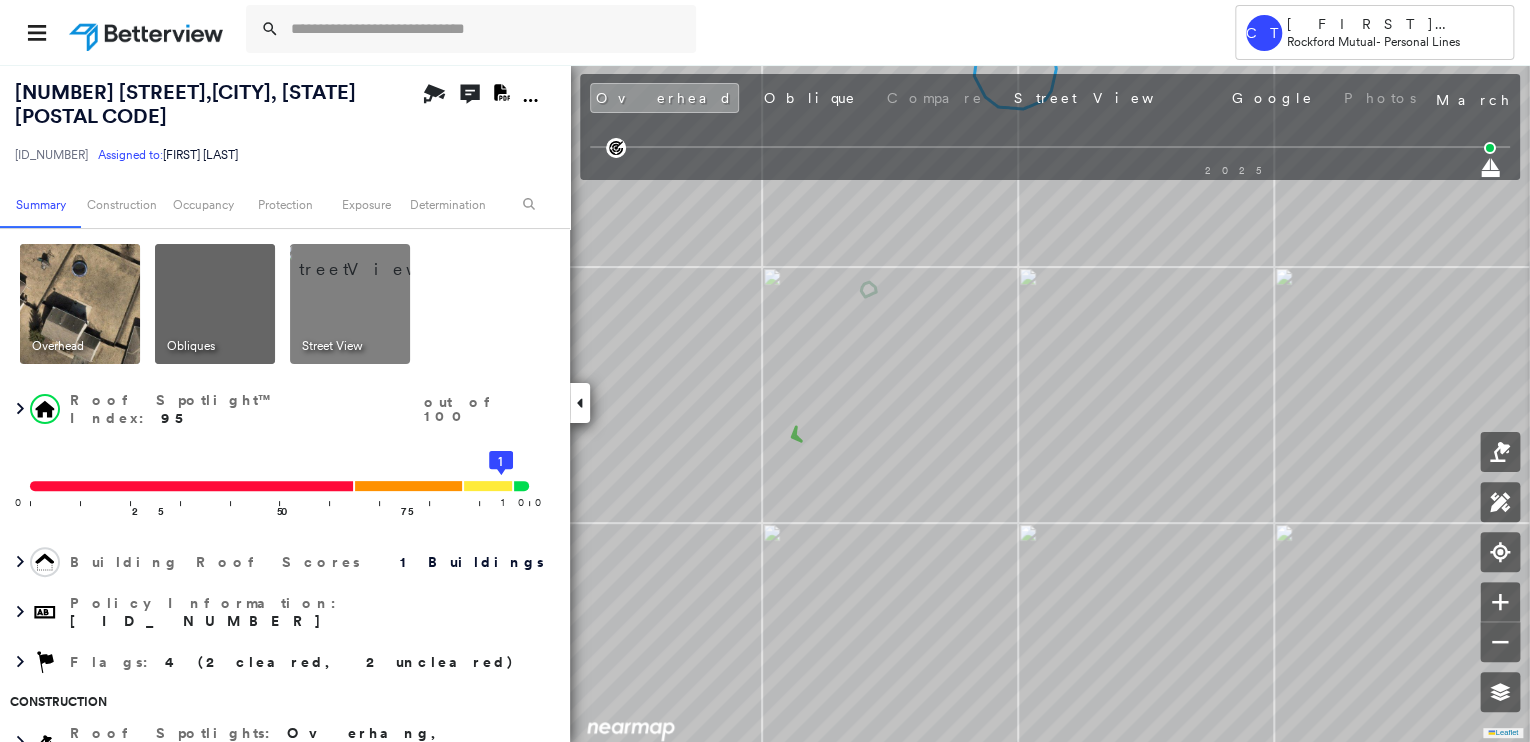 click at bounding box center [80, 304] 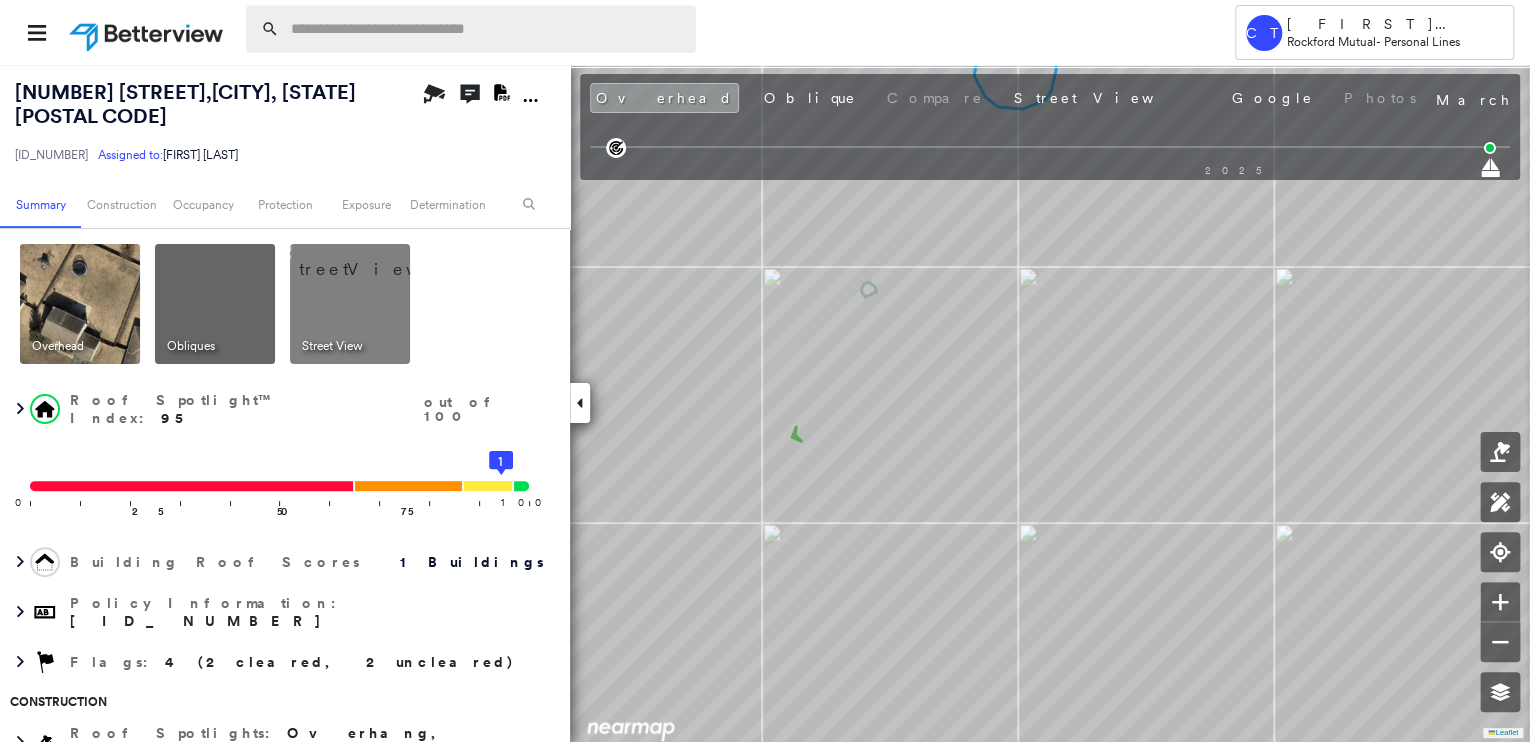 click at bounding box center (487, 29) 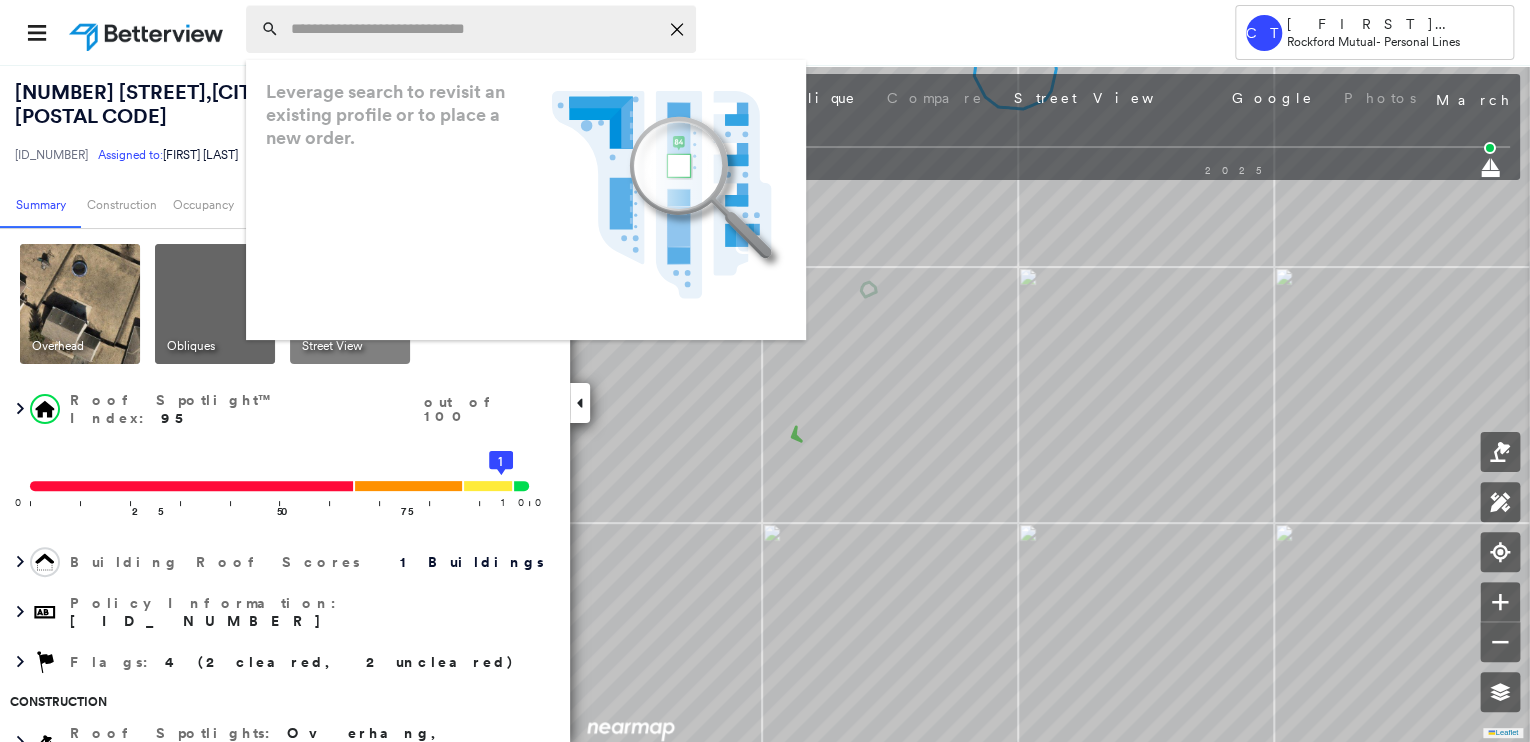 paste on "**********" 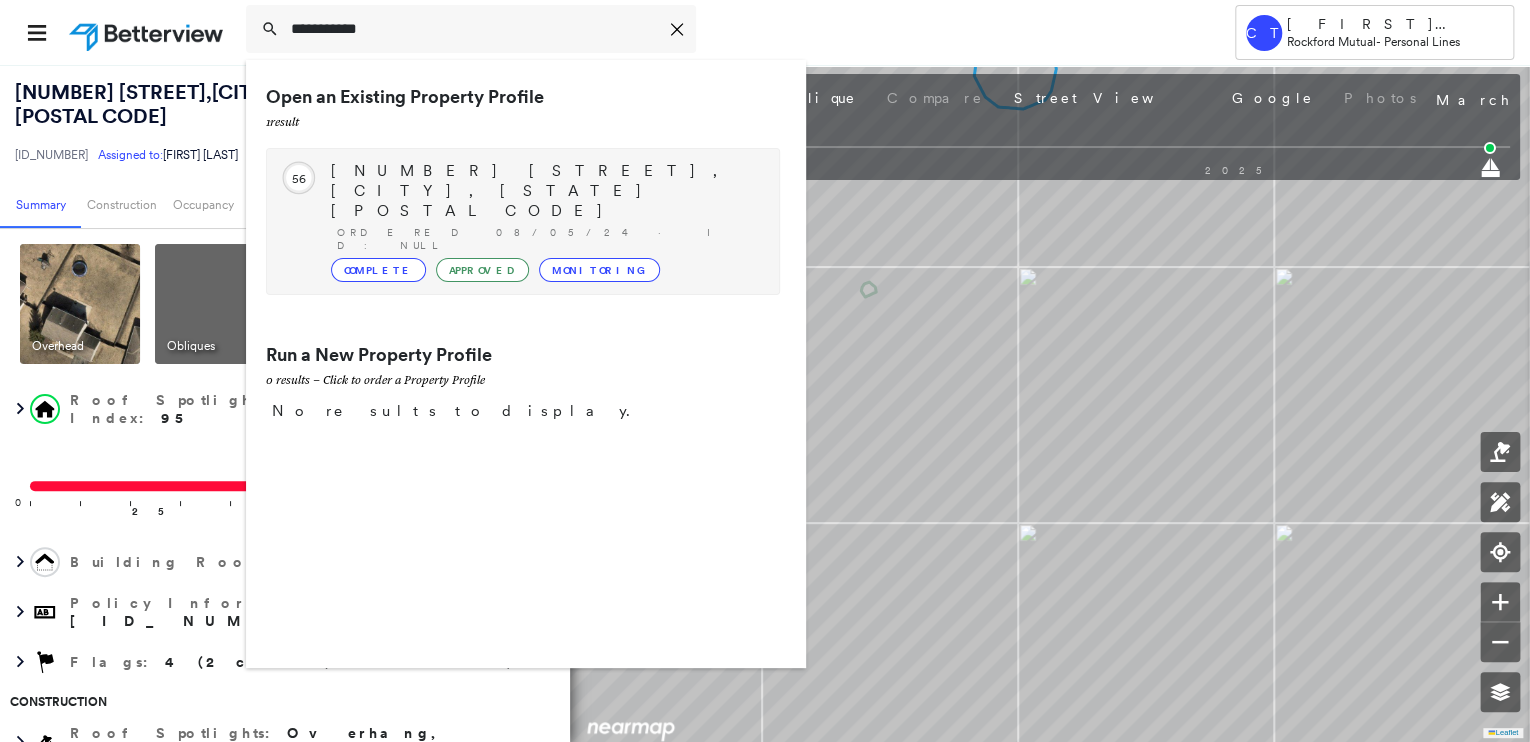 type on "**********" 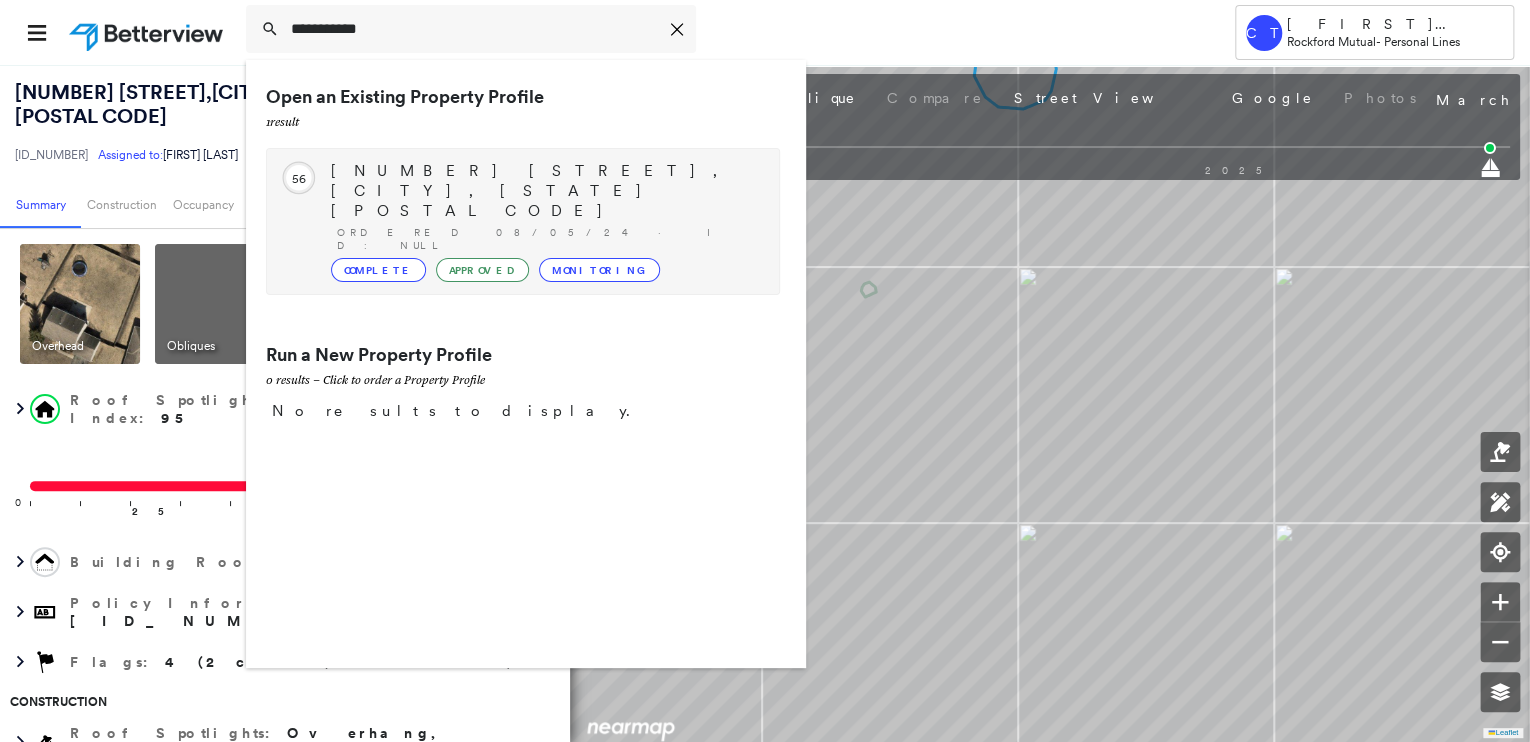 click on "[NUMBER] [STREET], [CITY], [STATE] [POSTAL CODE]" at bounding box center [545, 191] 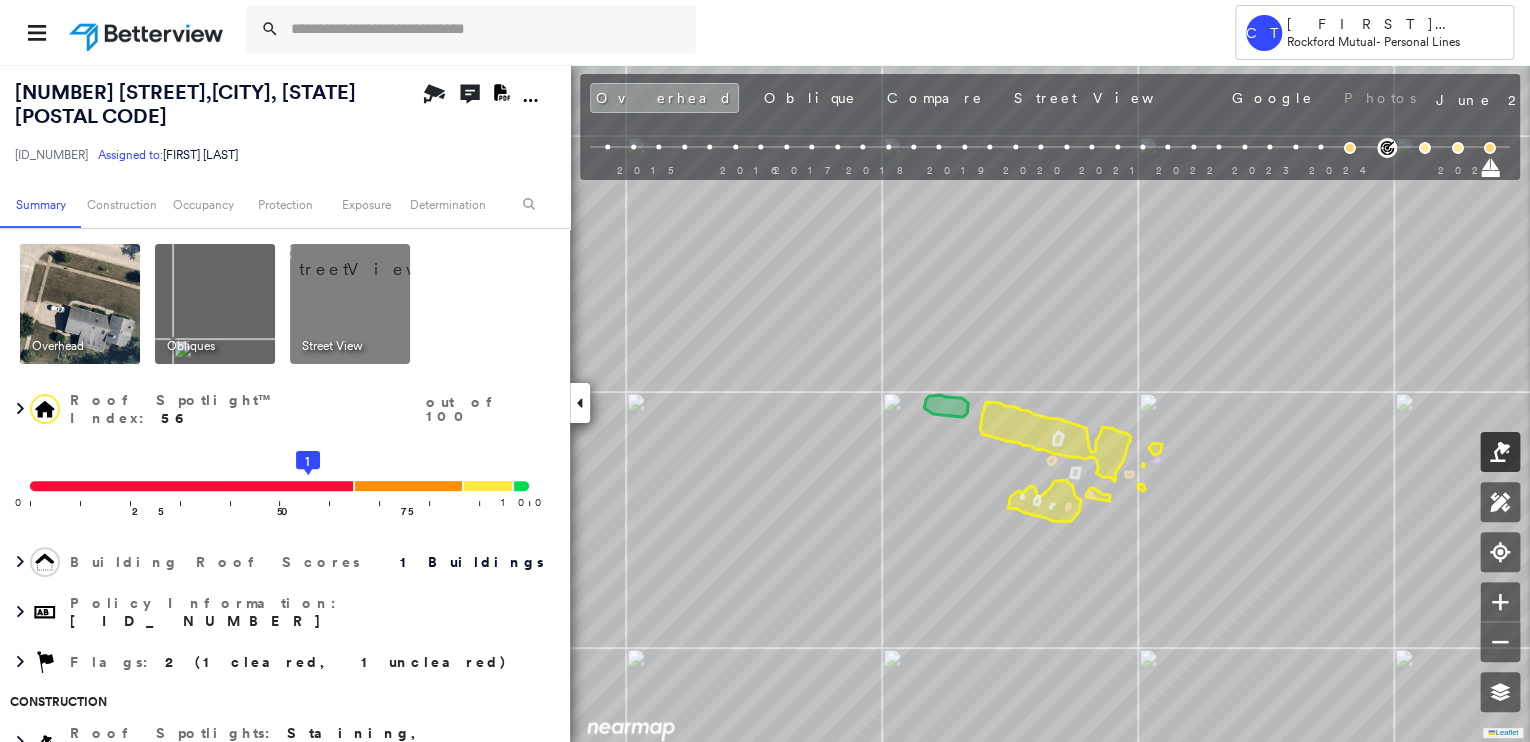 drag, startPoint x: 1509, startPoint y: 451, endPoint x: 1498, endPoint y: 454, distance: 11.401754 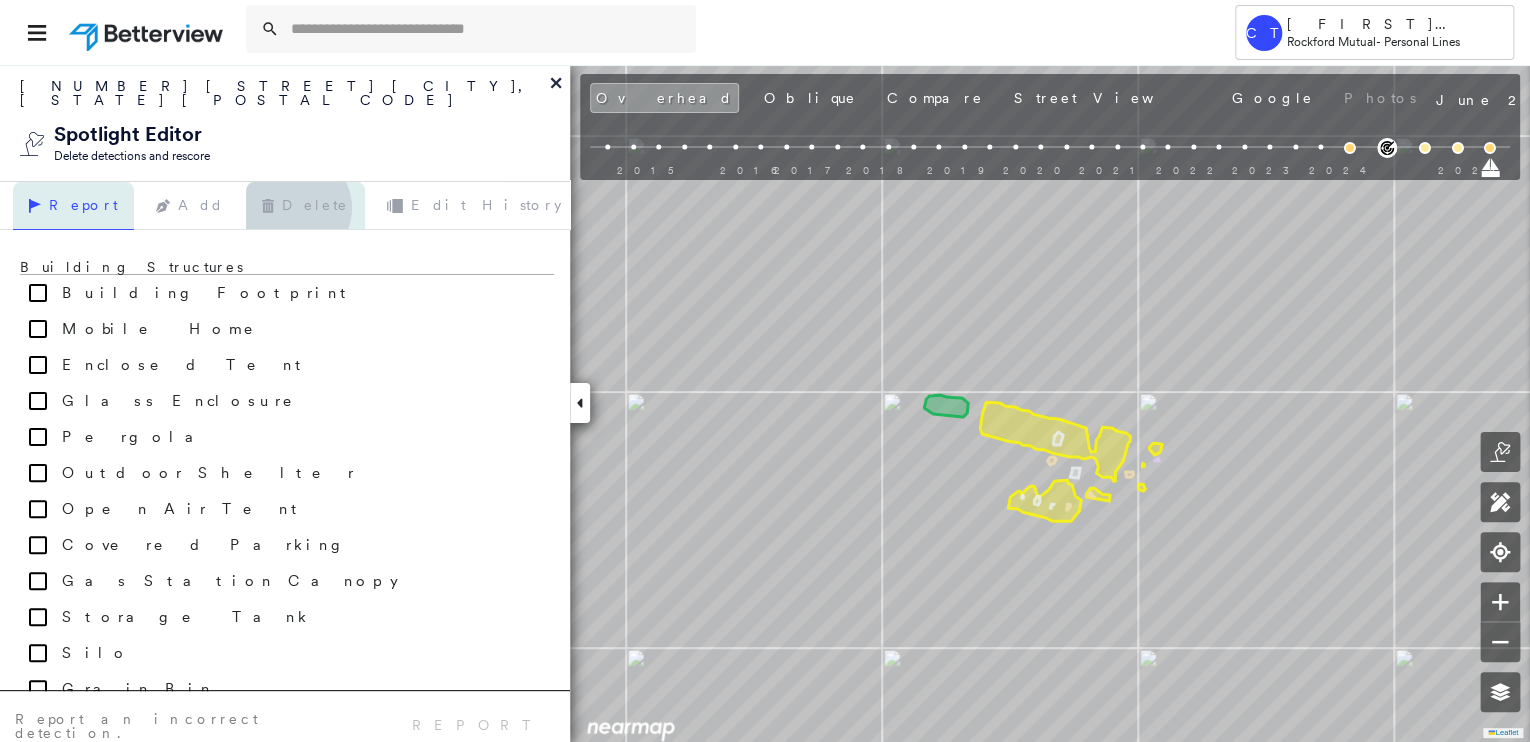 click on "Delete" at bounding box center (305, 206) 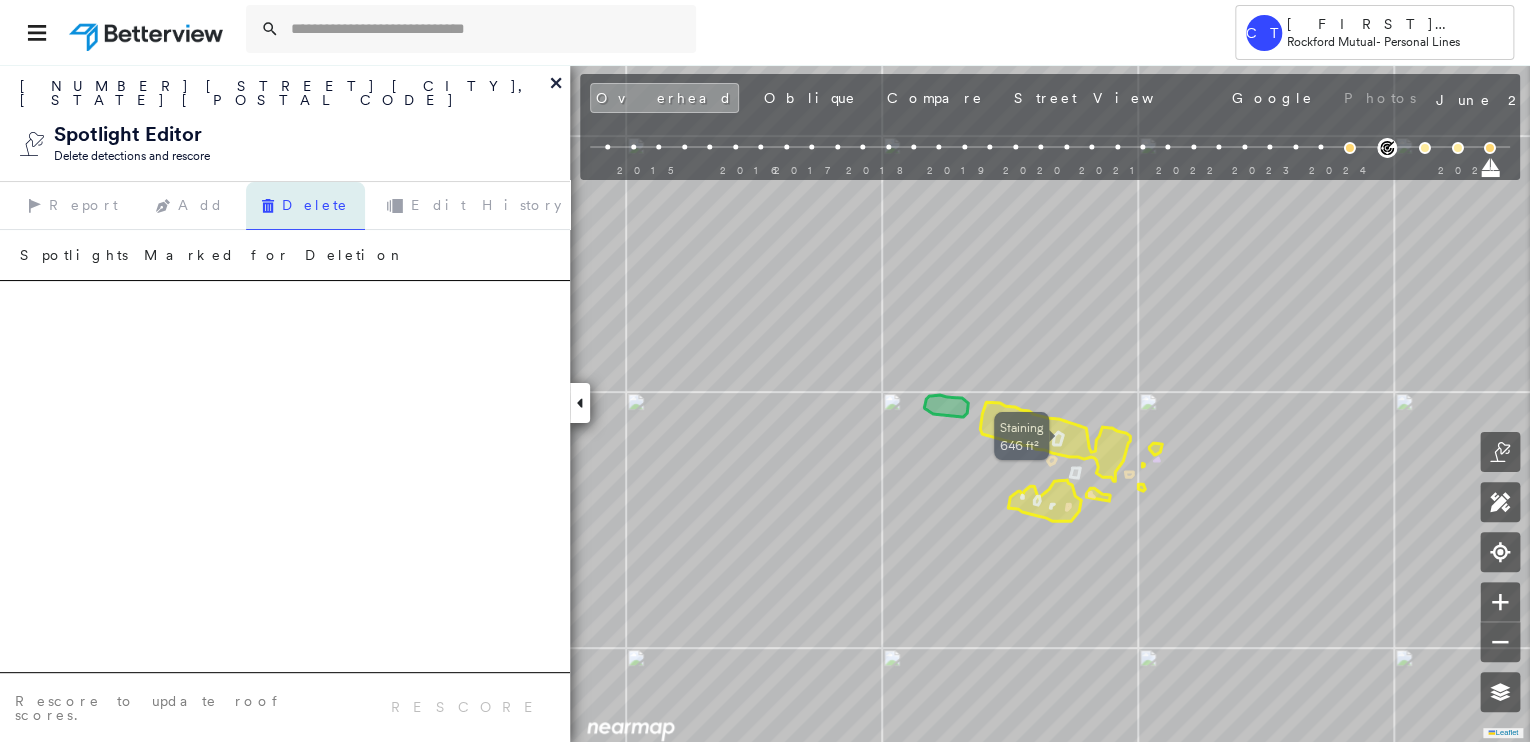 click 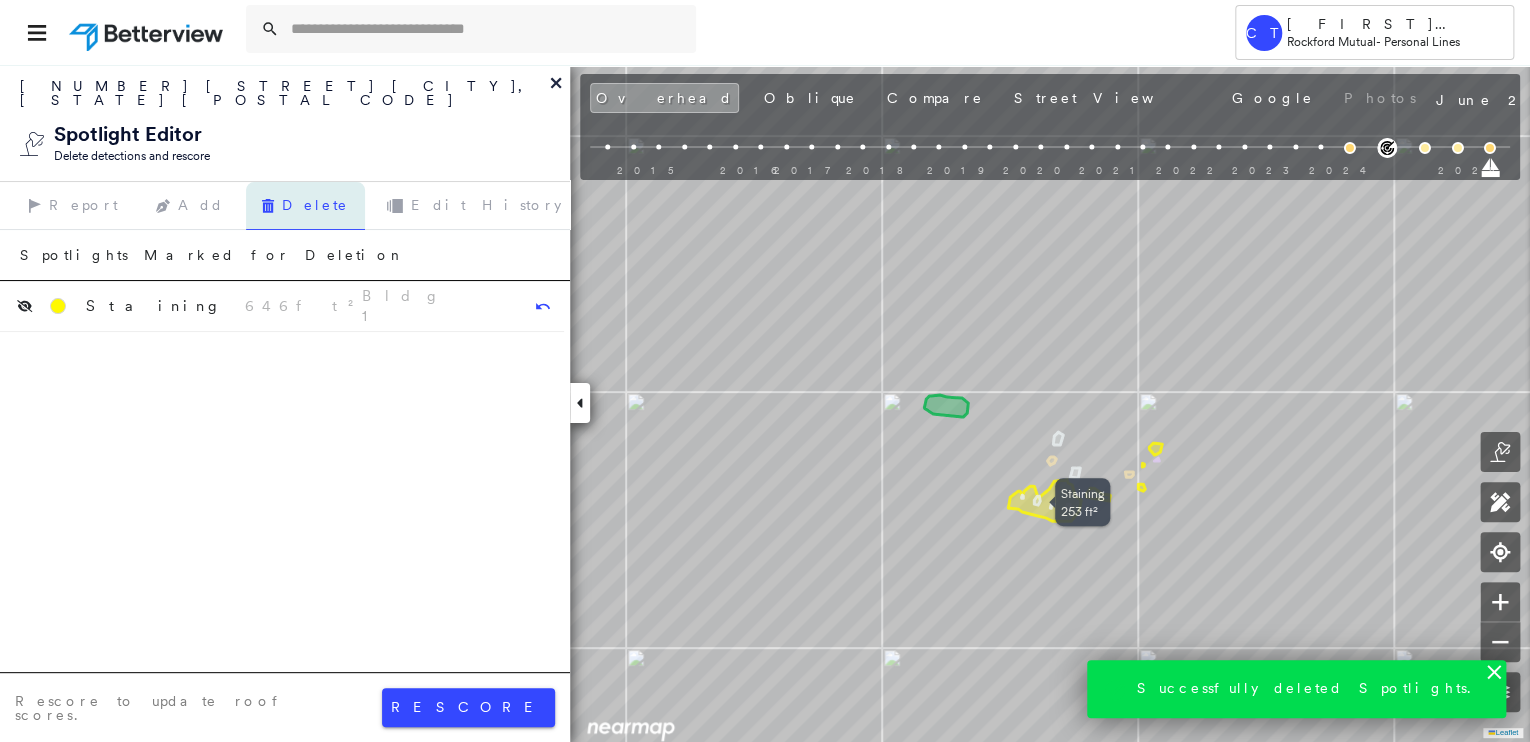 click 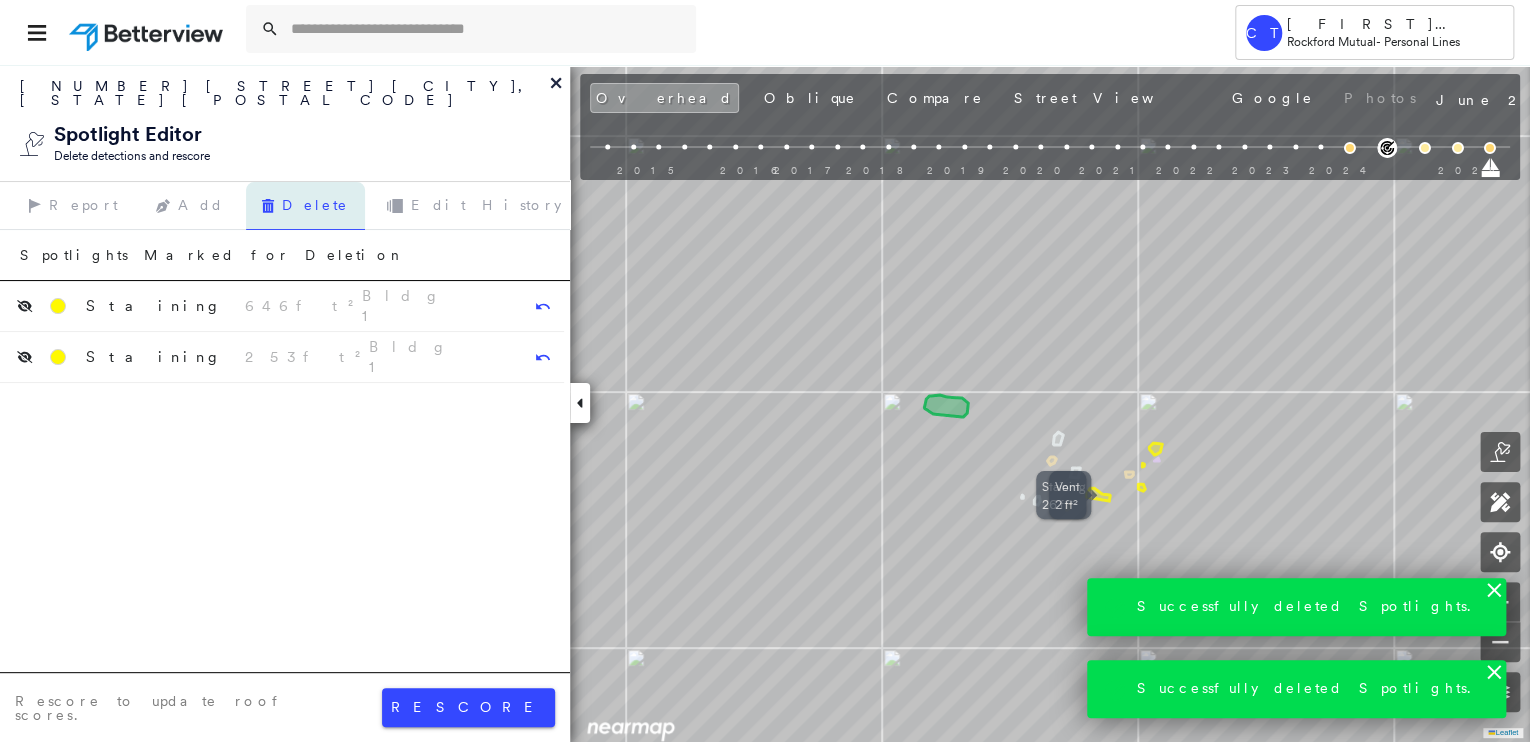 click 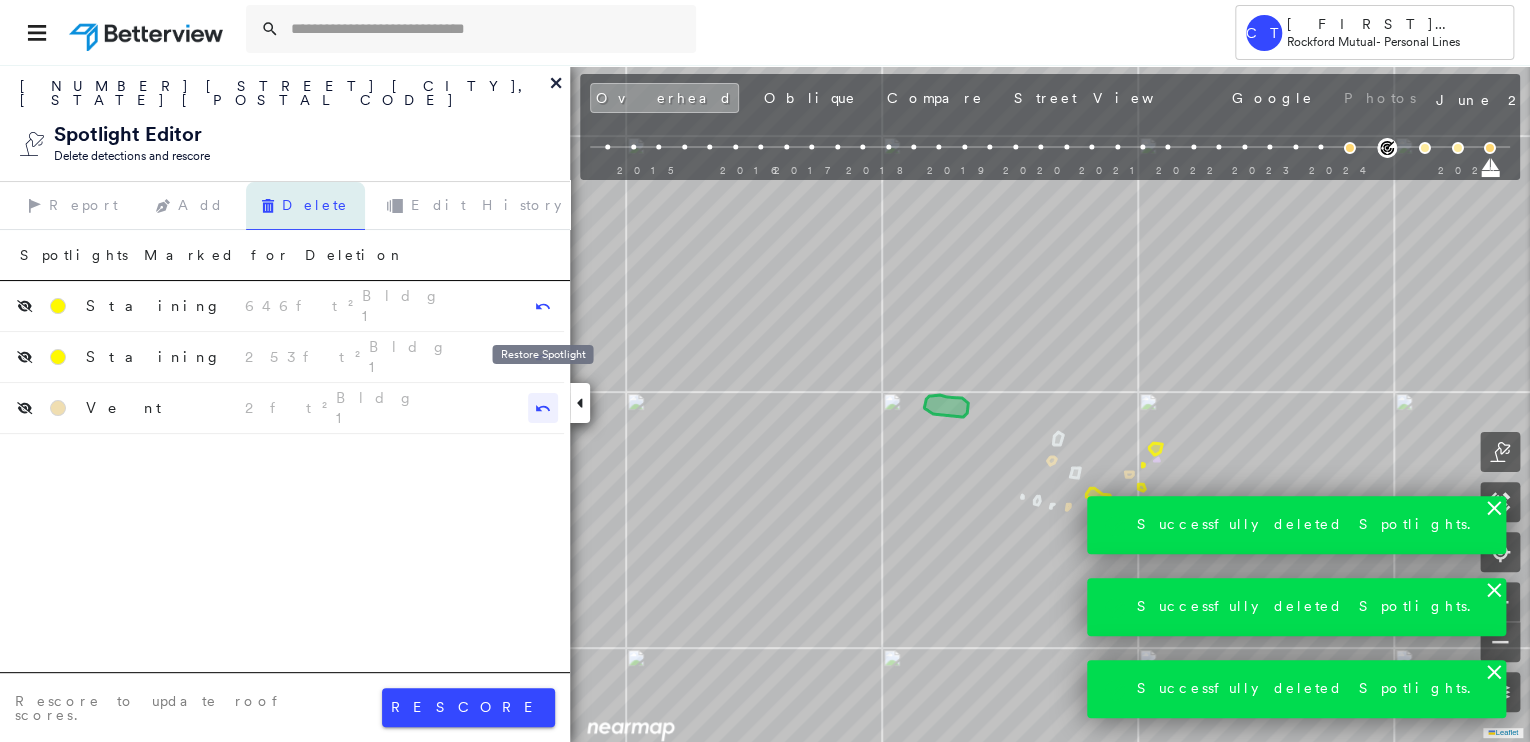 click 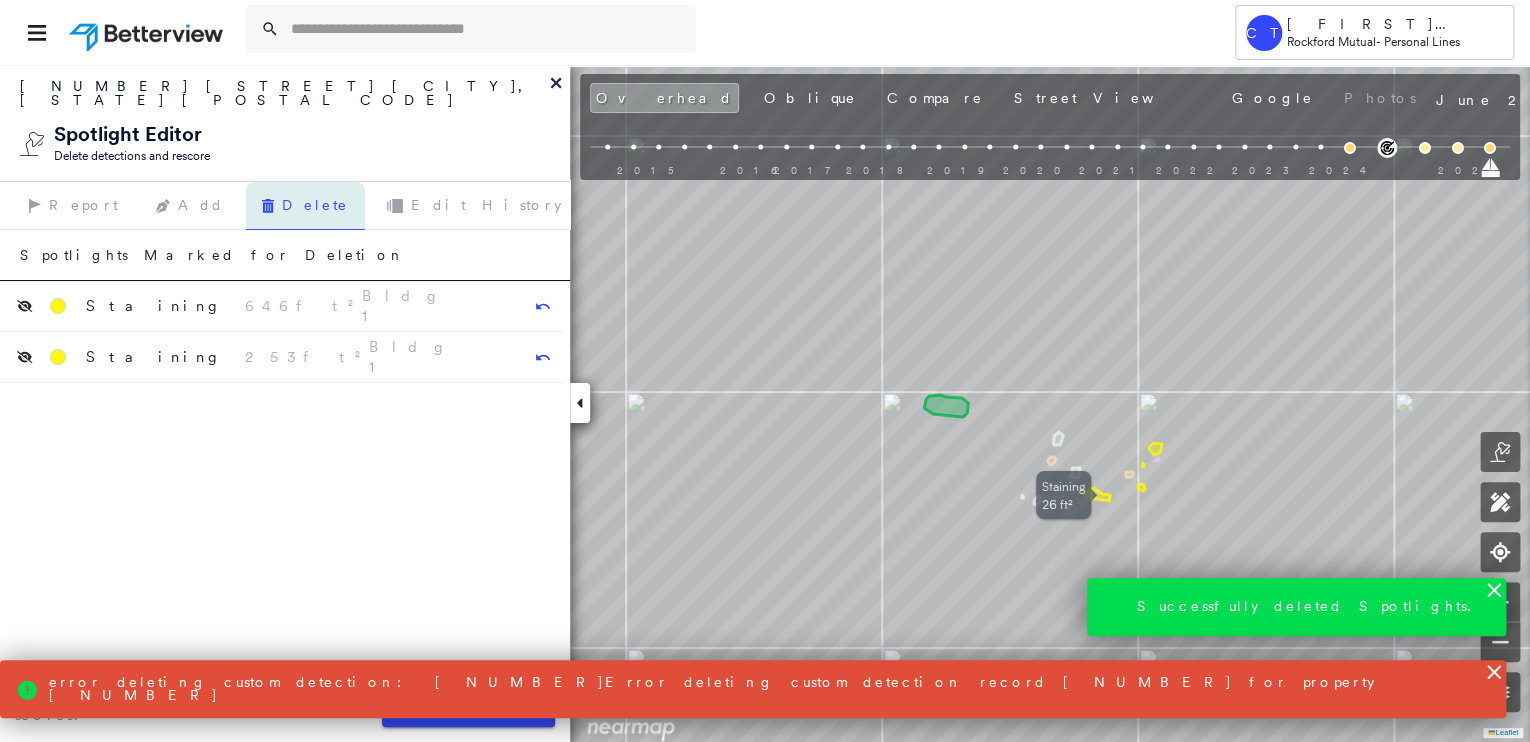 click 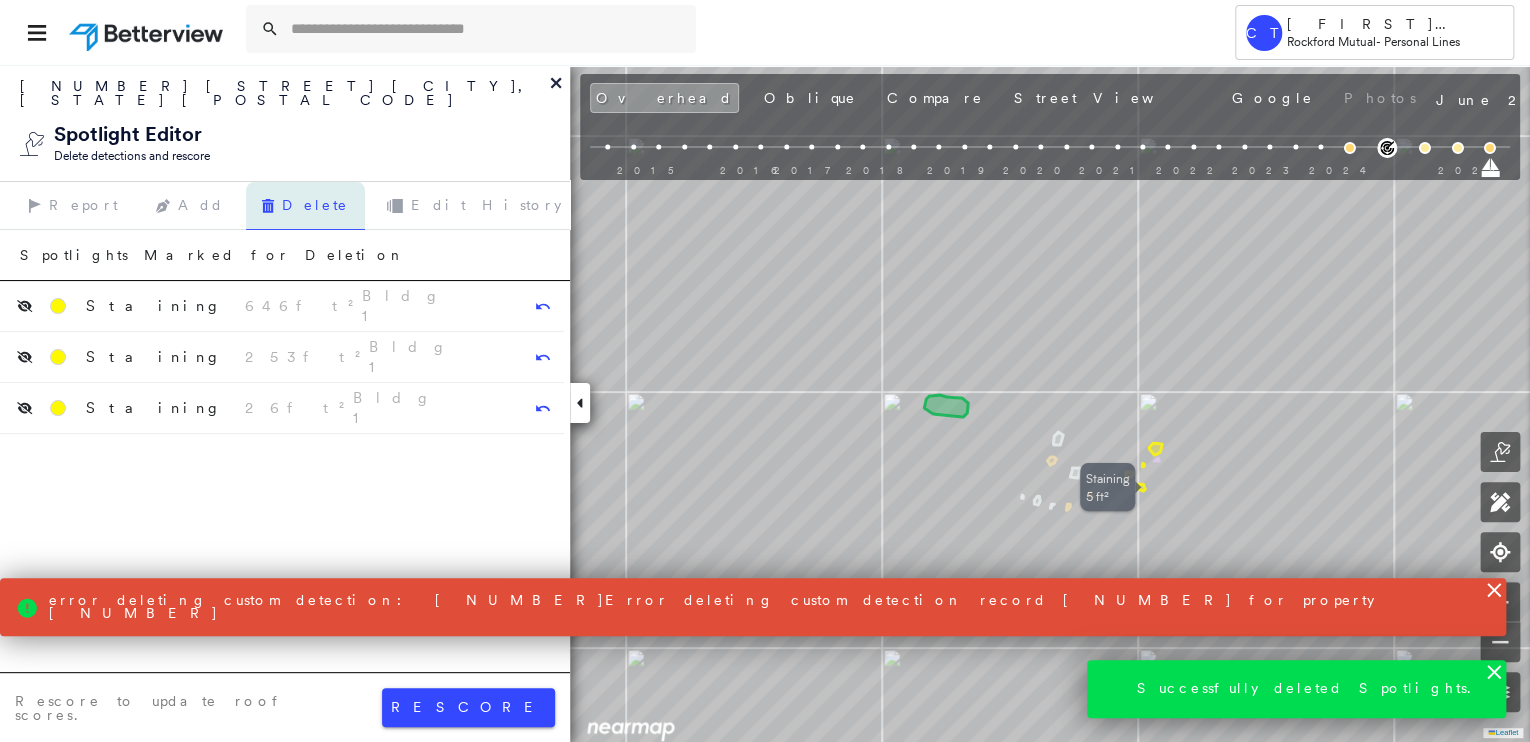 click 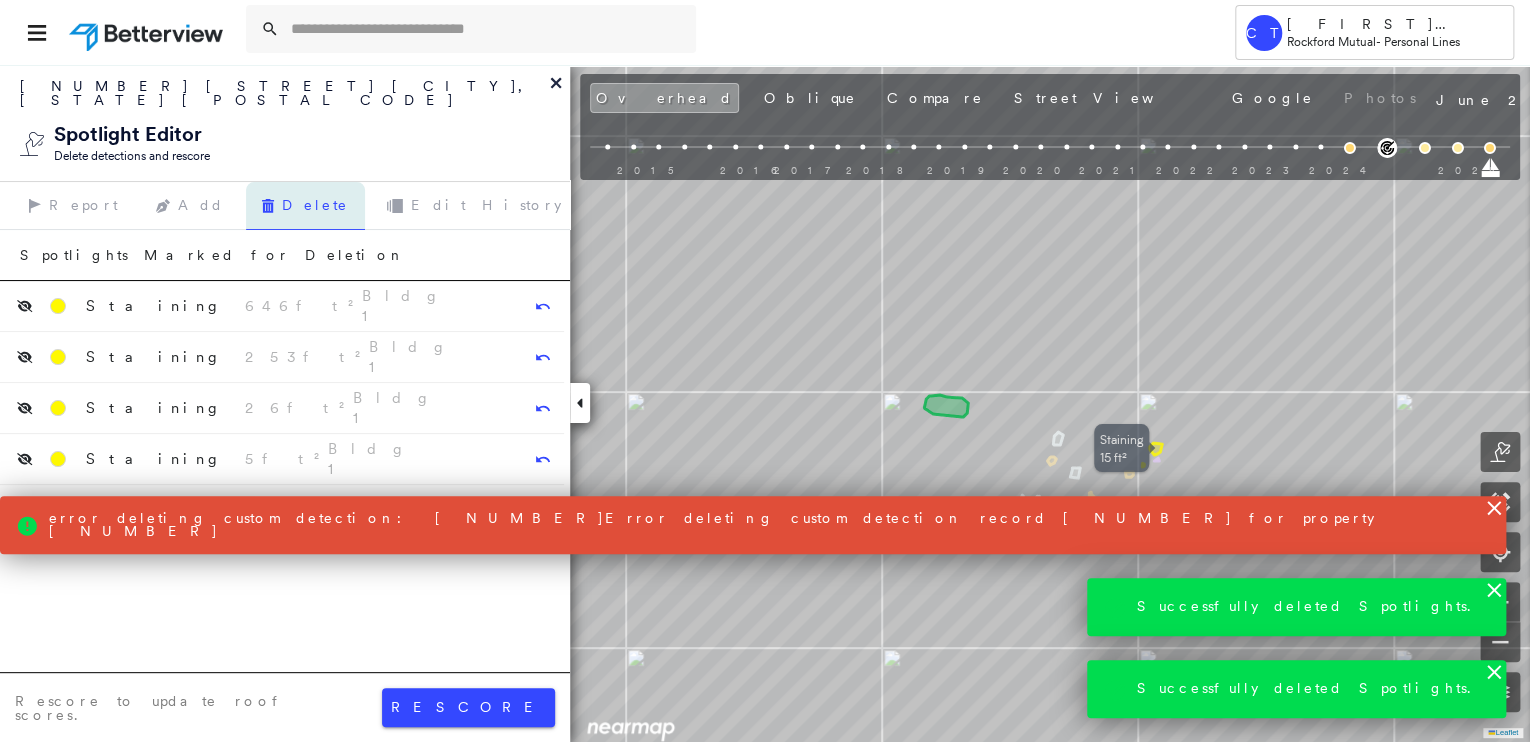 click 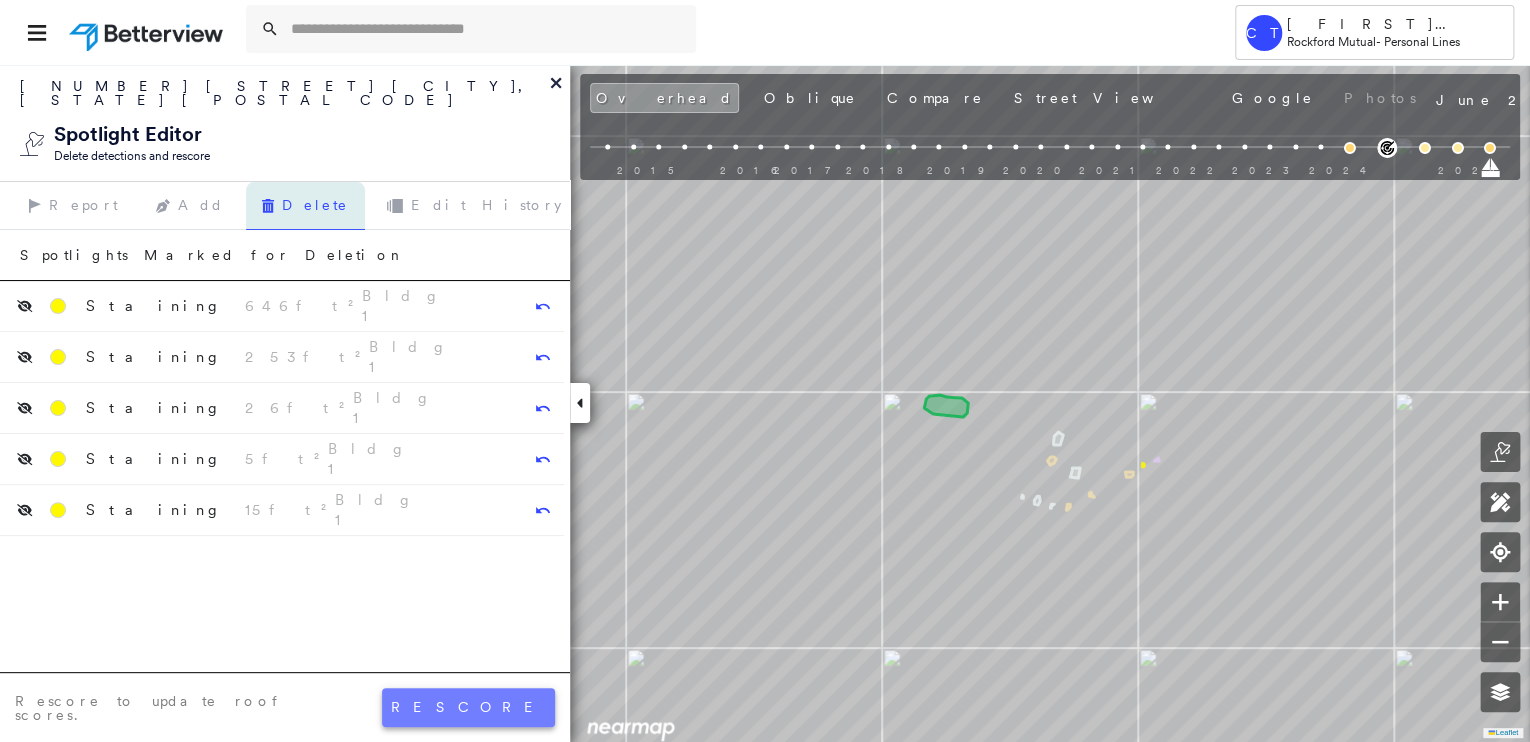 click on "rescore" at bounding box center [468, 707] 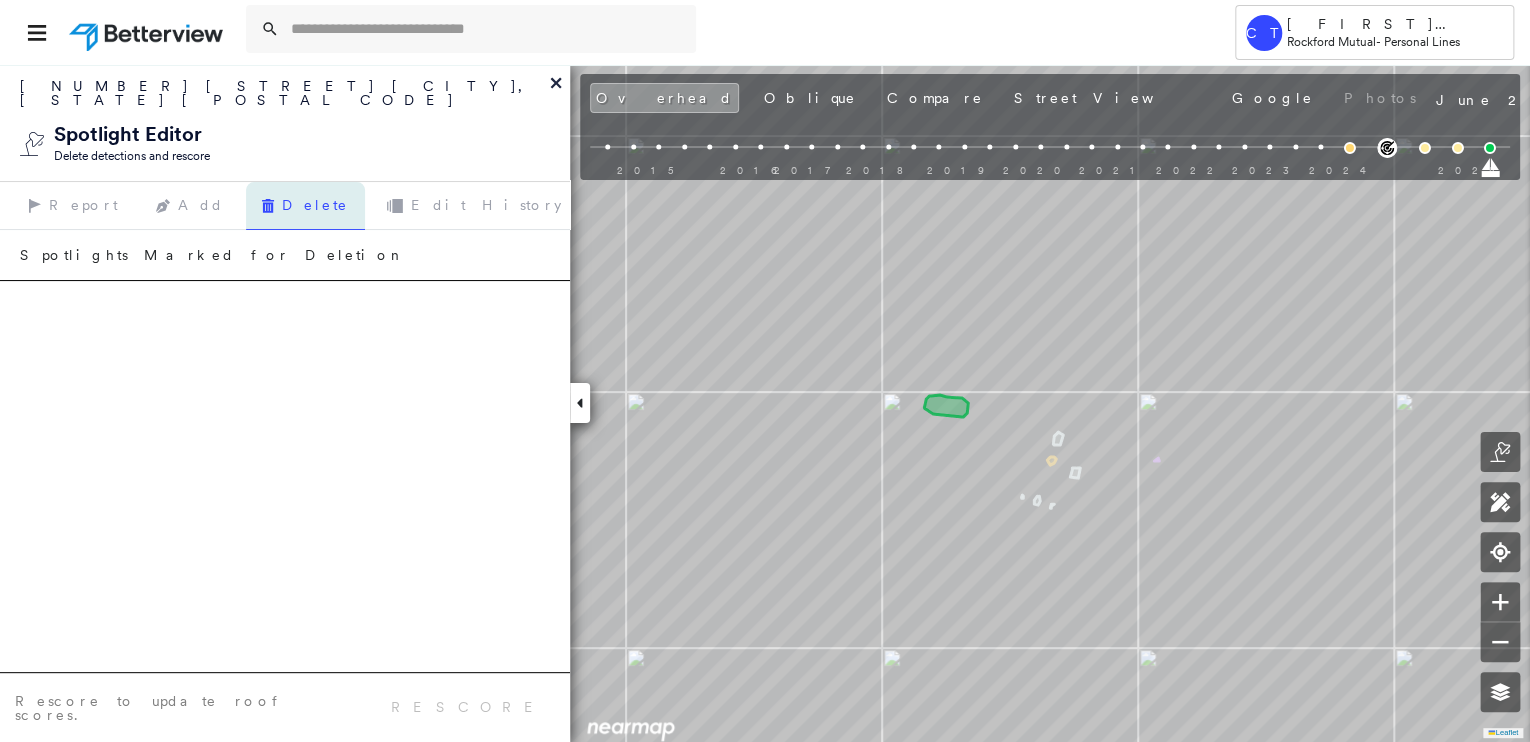 click 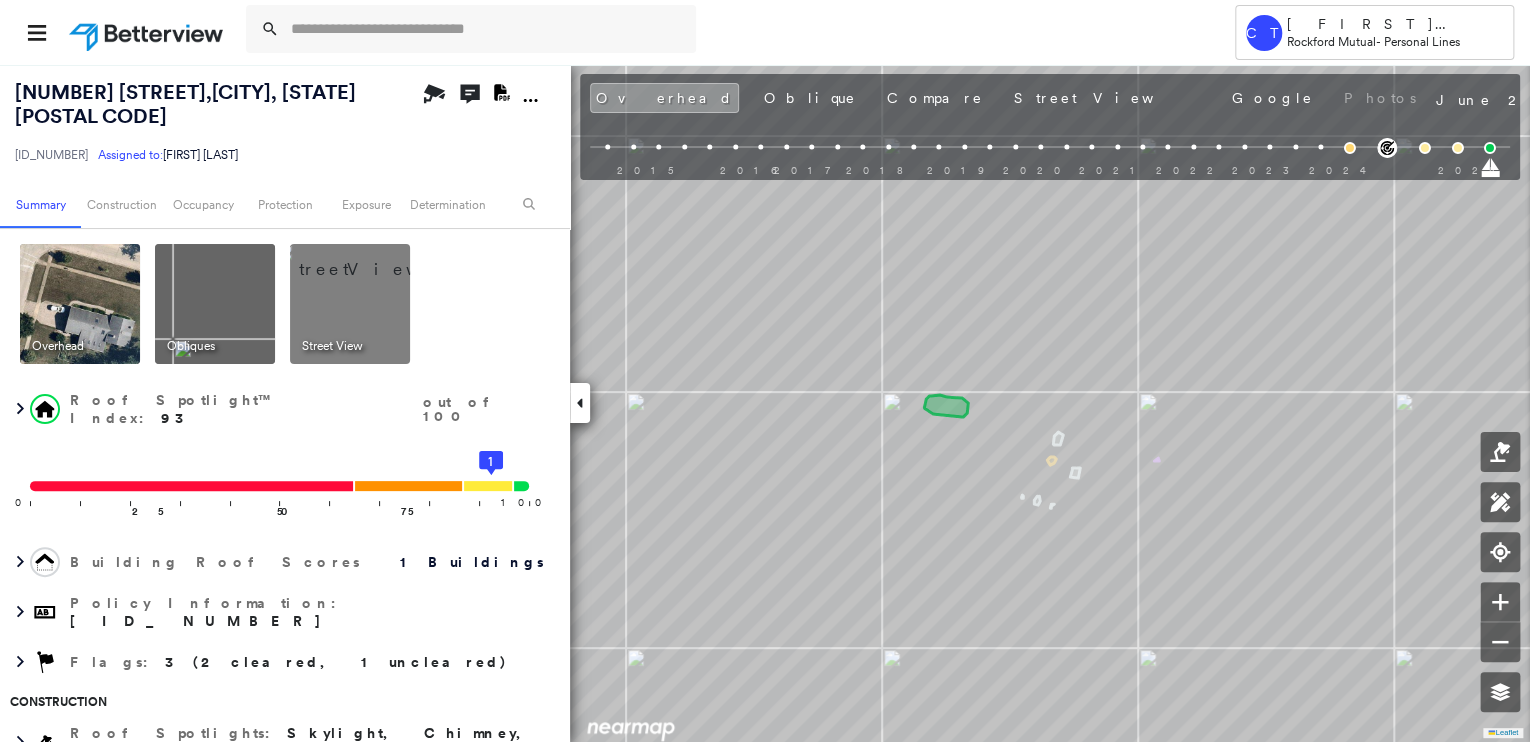 click at bounding box center (215, 304) 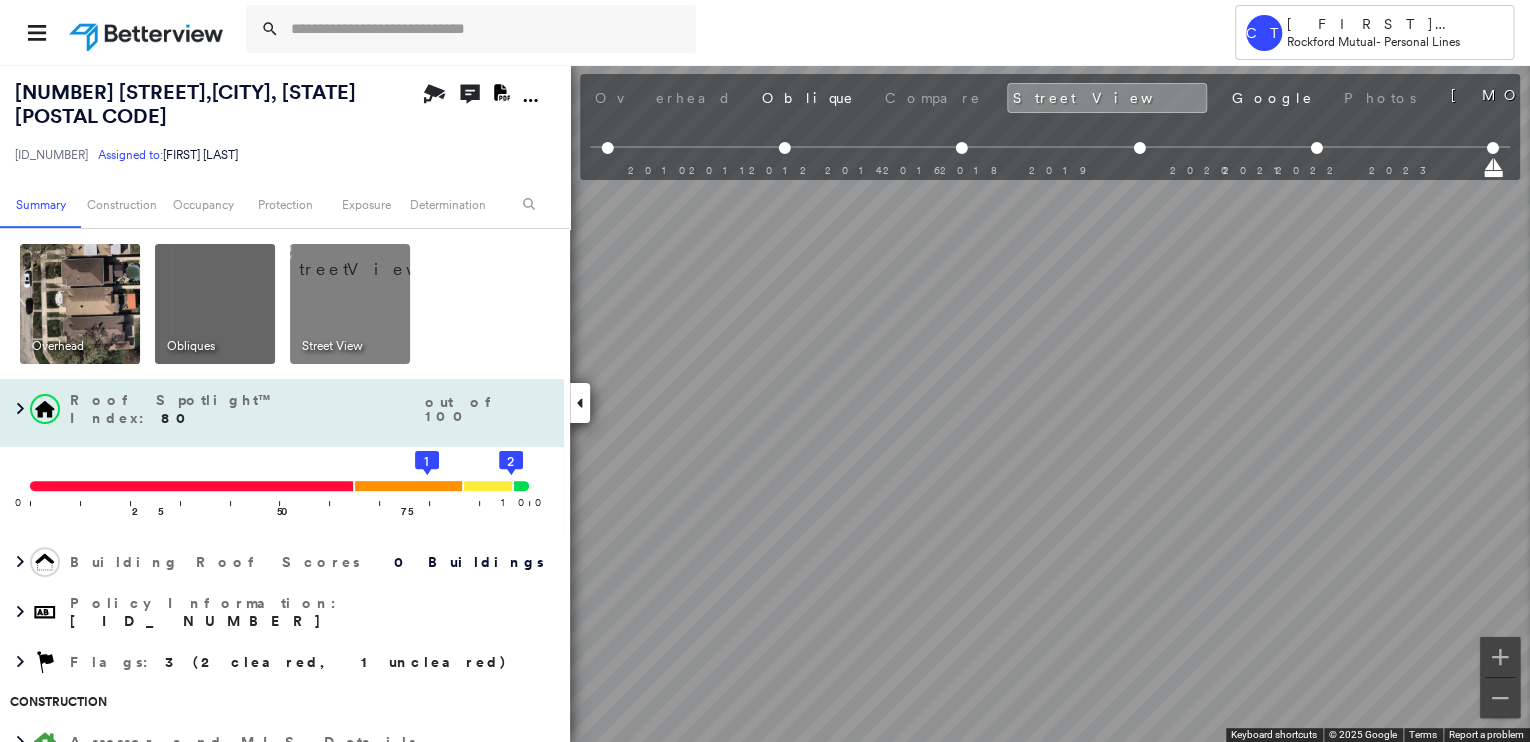 scroll, scrollTop: 0, scrollLeft: 68, axis: horizontal 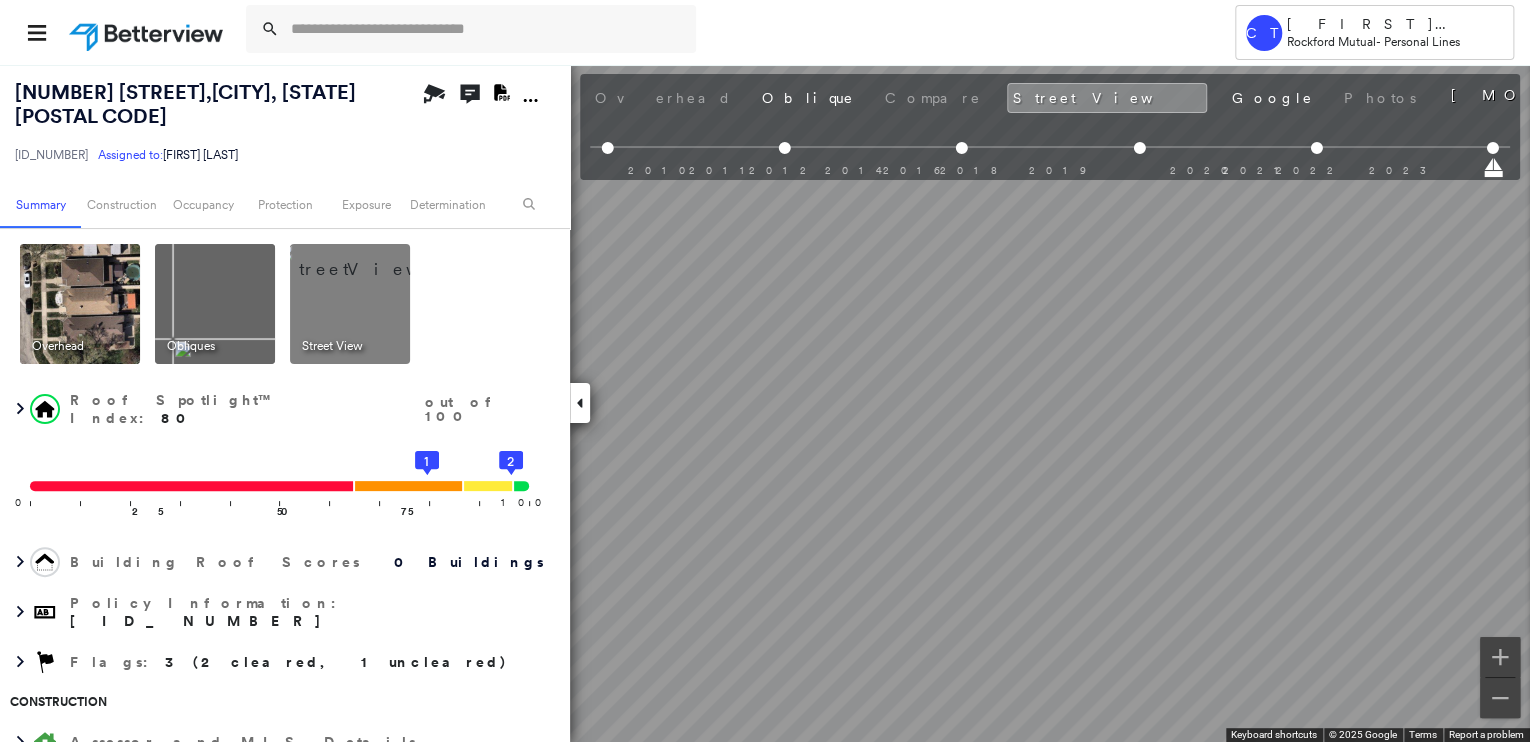 click at bounding box center (80, 304) 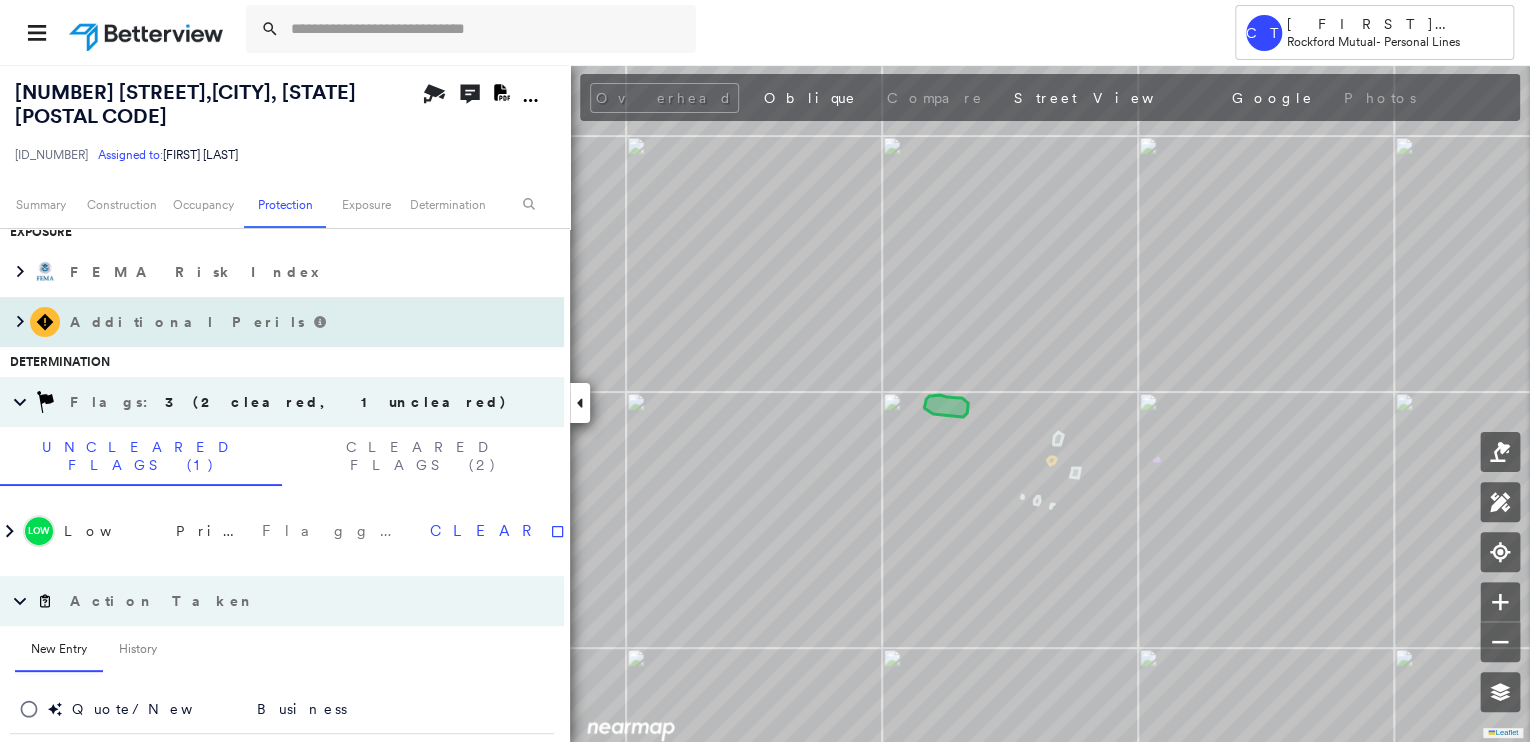 scroll, scrollTop: 480, scrollLeft: 0, axis: vertical 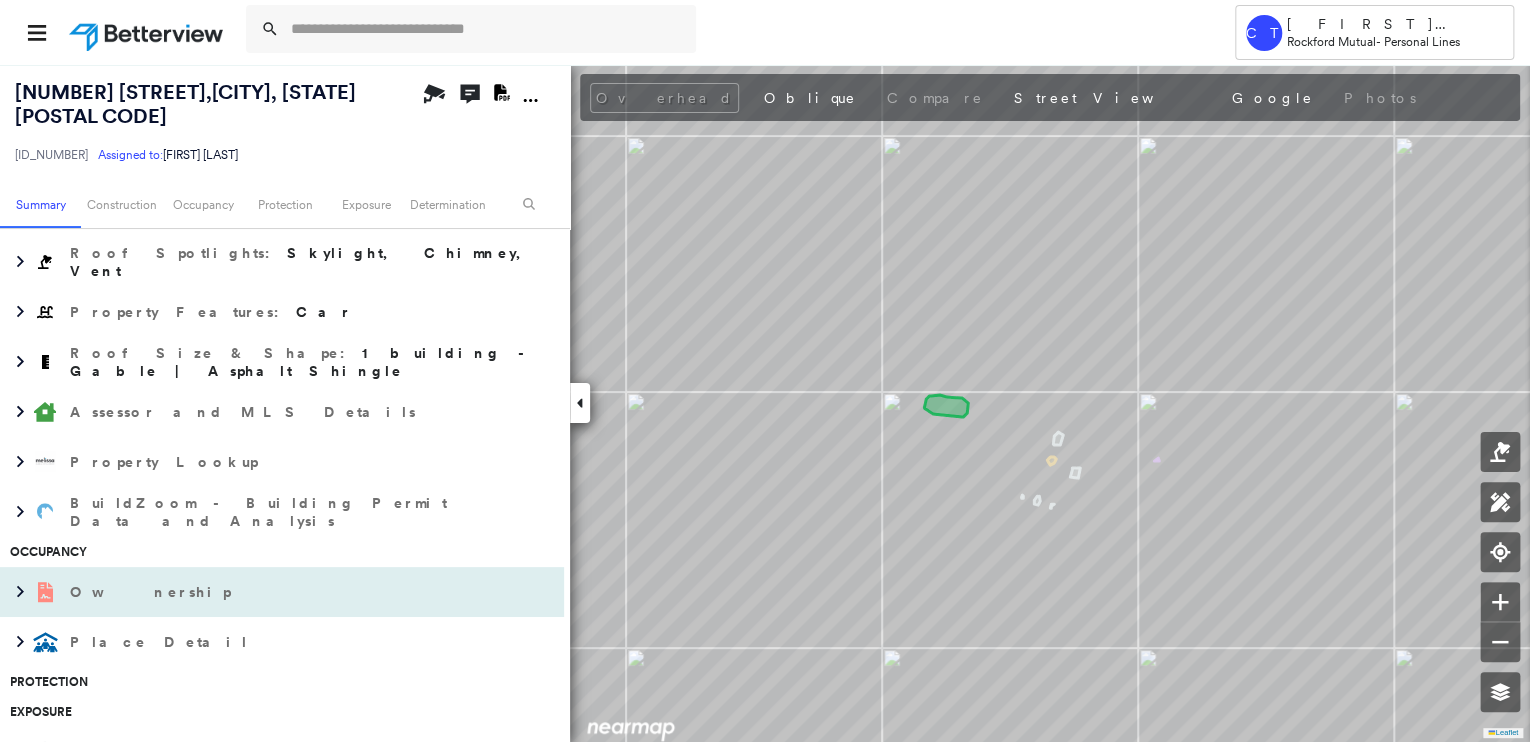 click 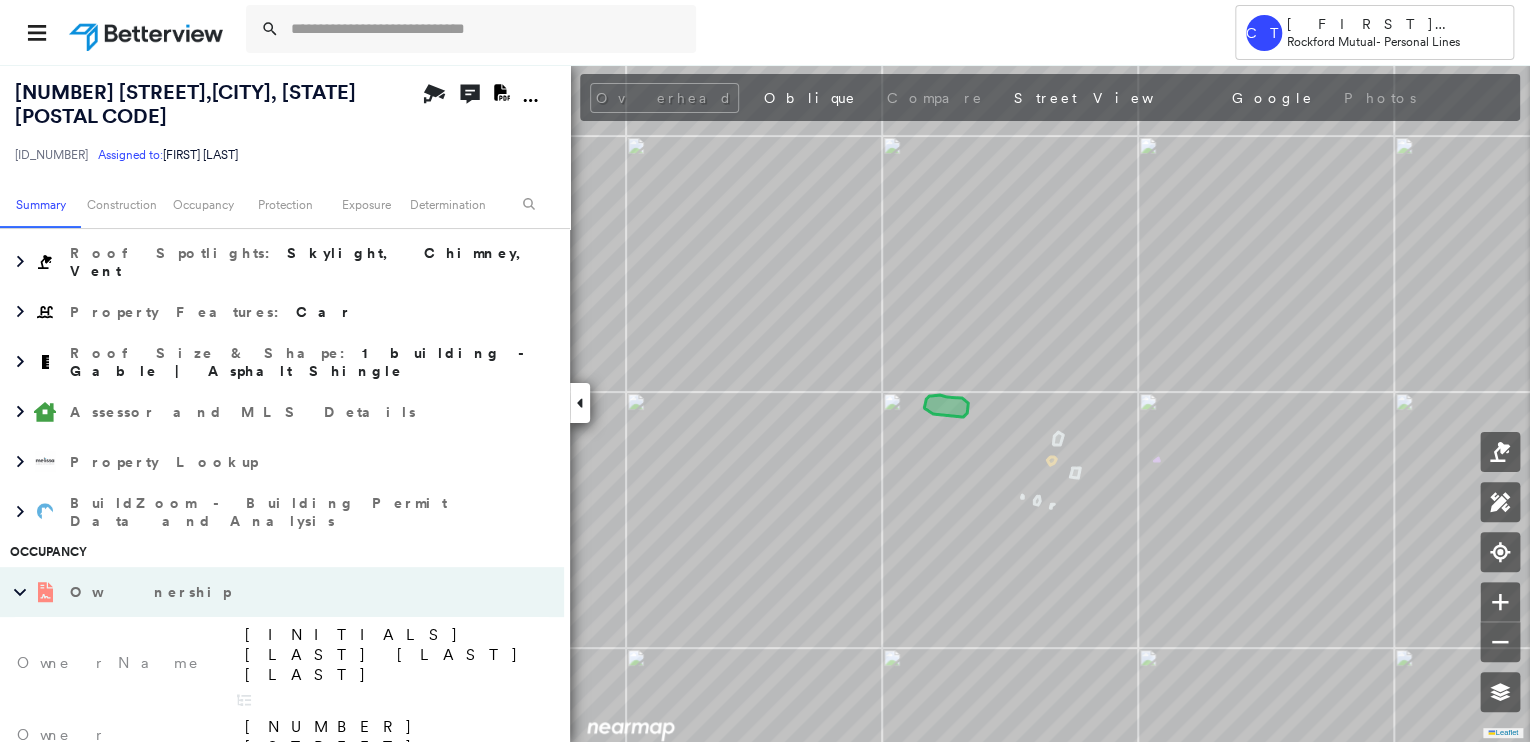 click on "Ownership" at bounding box center [262, 592] 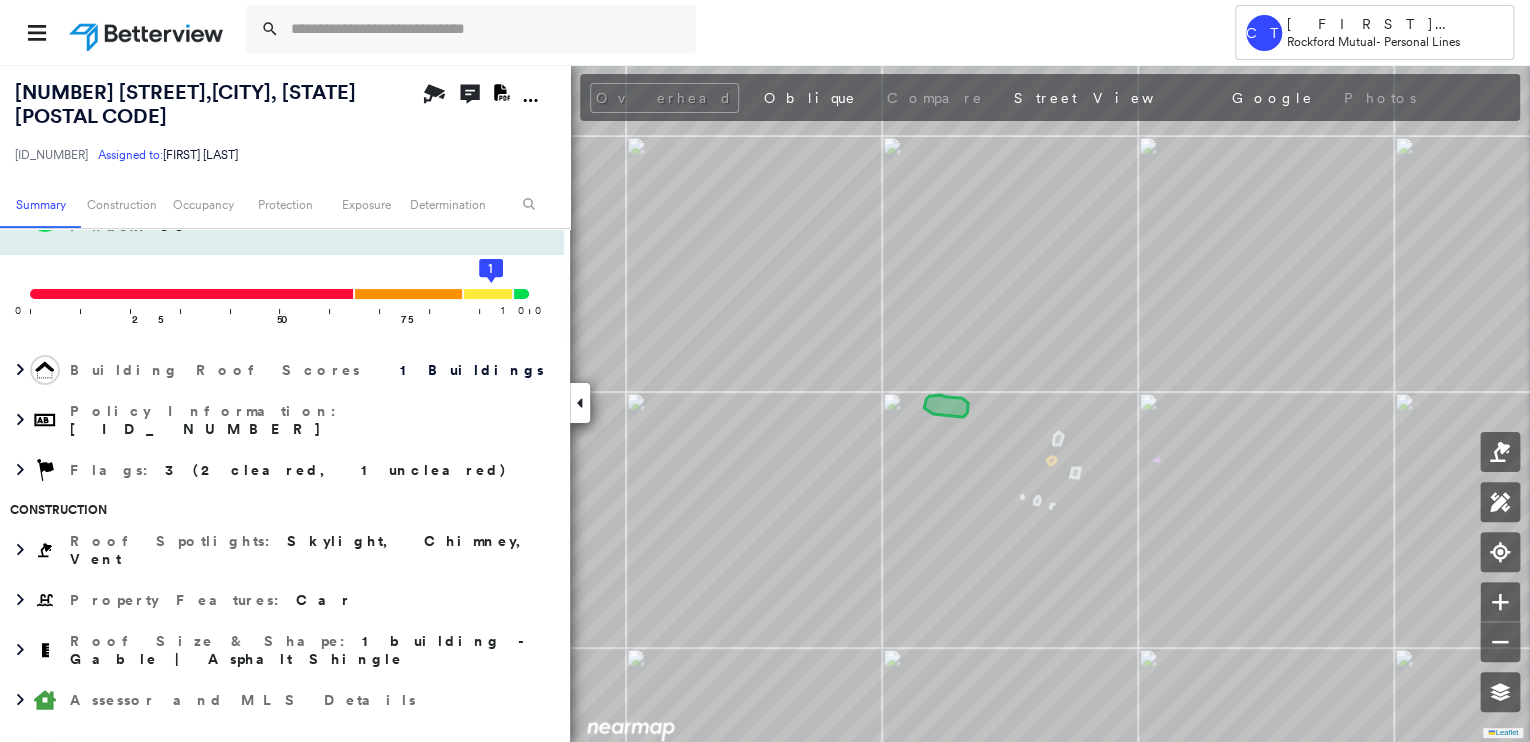 scroll, scrollTop: 0, scrollLeft: 0, axis: both 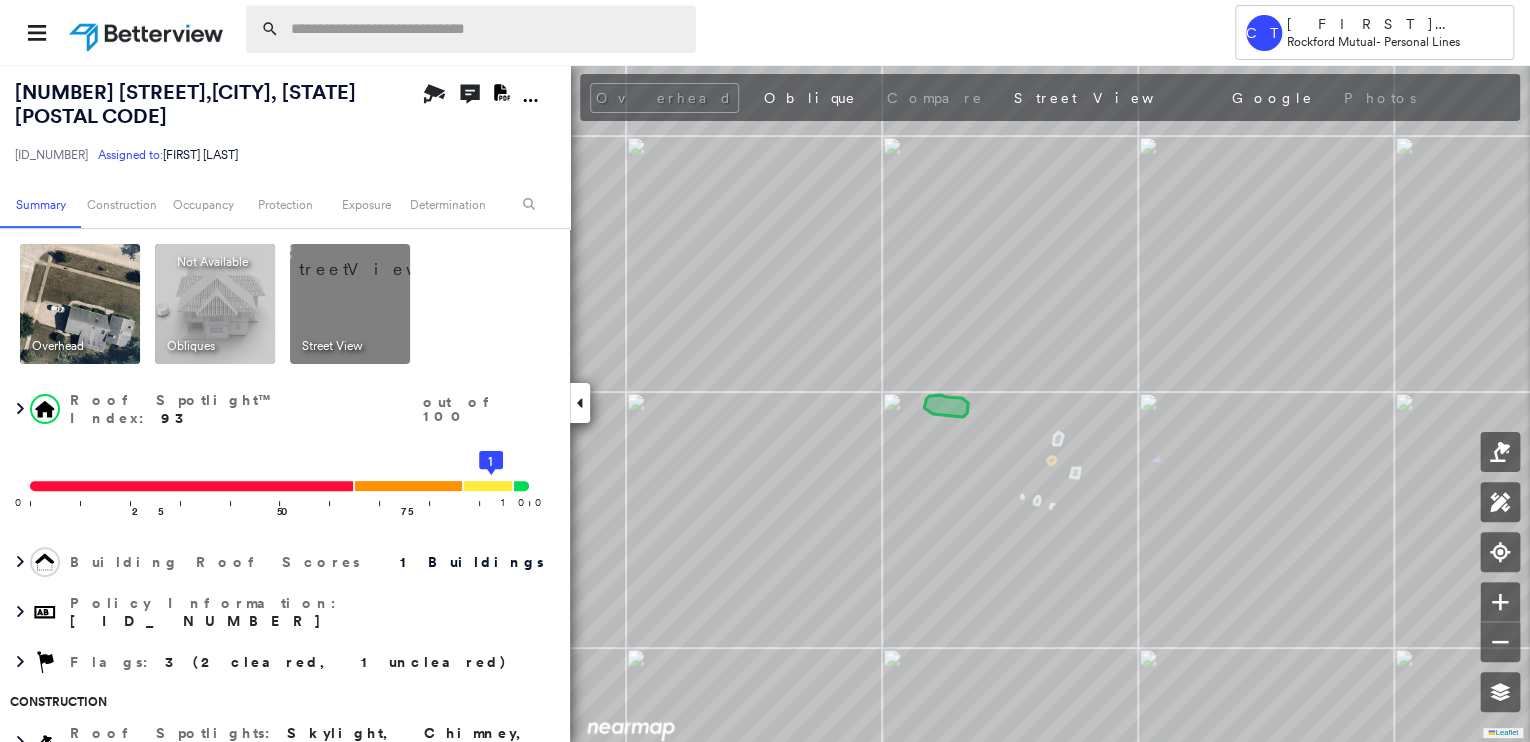 click at bounding box center (471, 29) 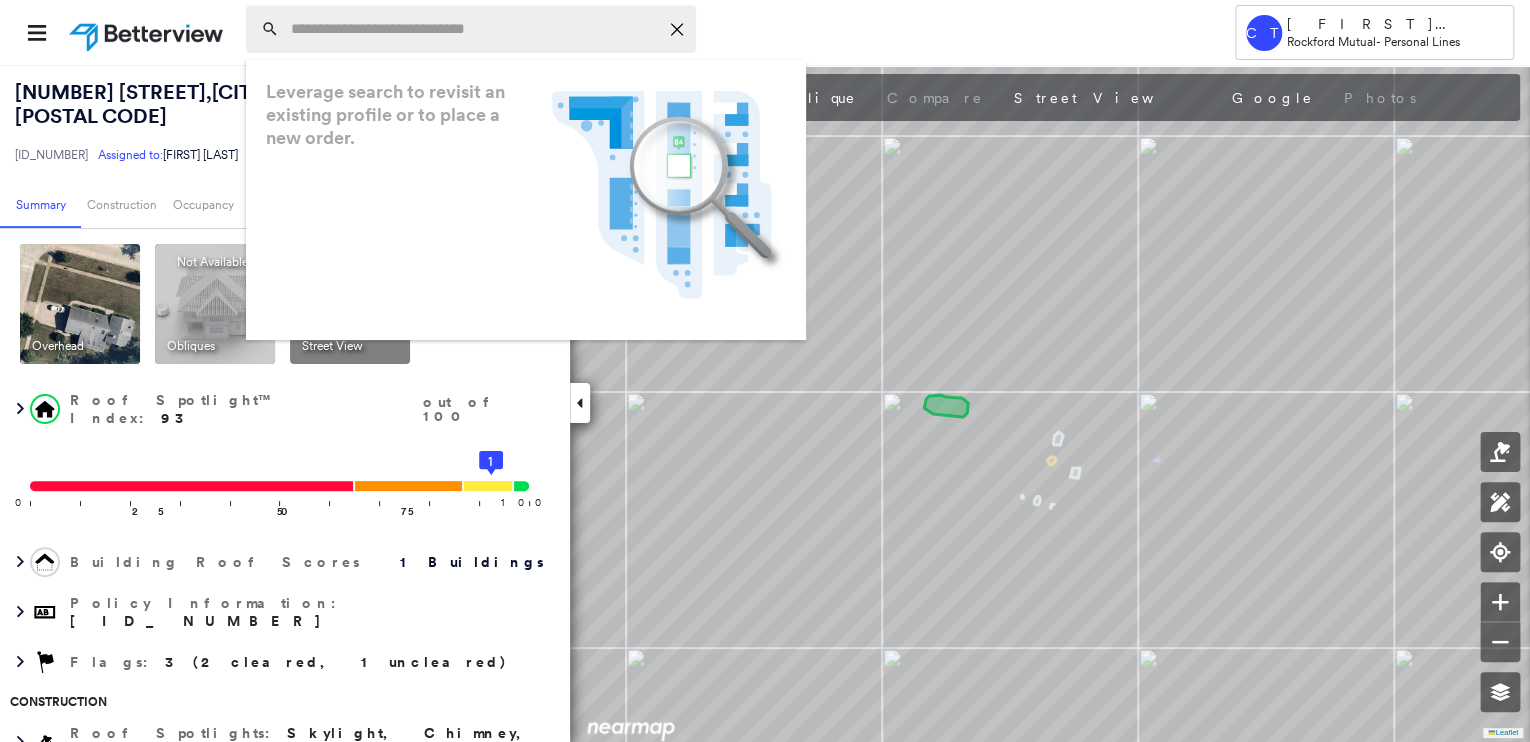paste on "**********" 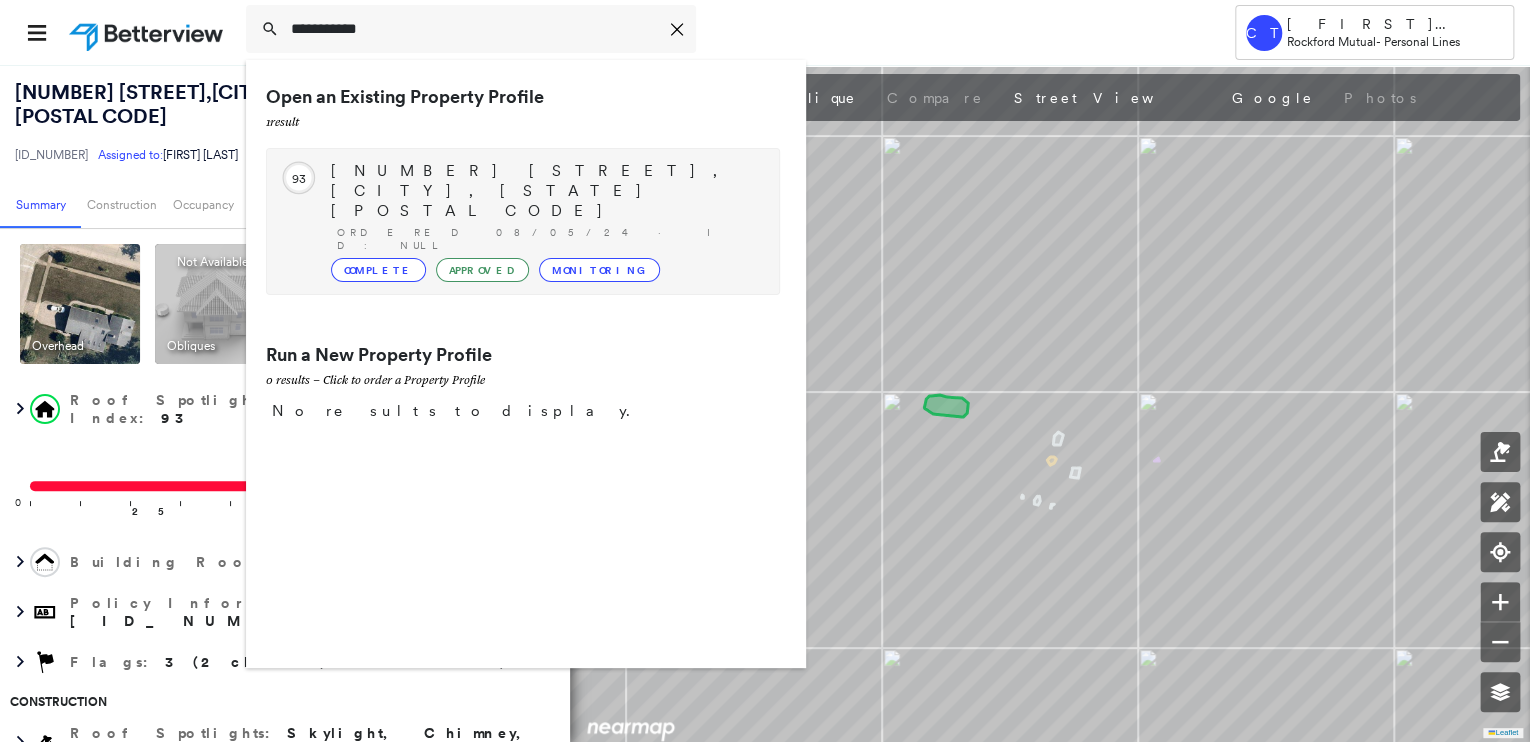 type on "**********" 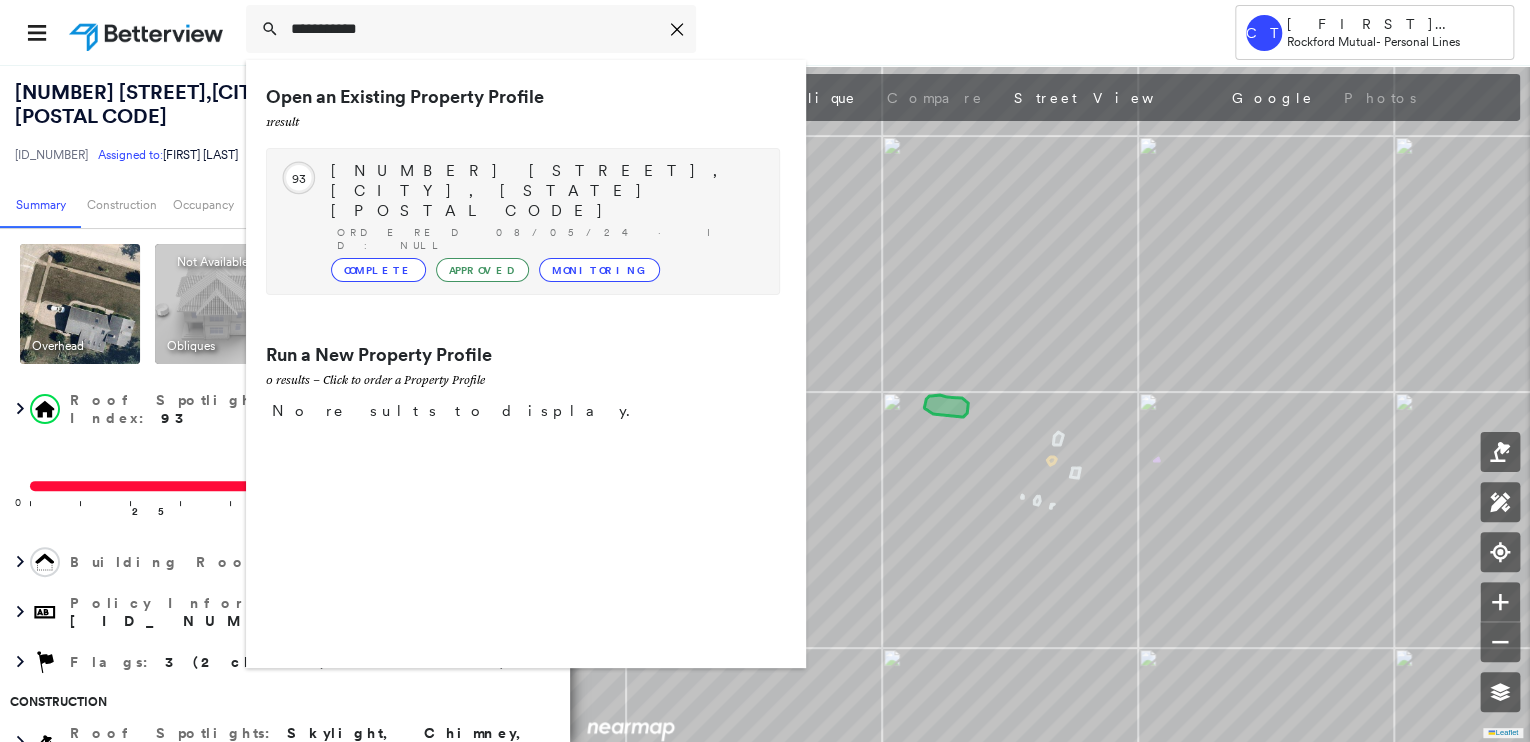 click on "[NUMBER] [STREET], [CITY], [STATE] [POSTAL CODE]" at bounding box center (545, 191) 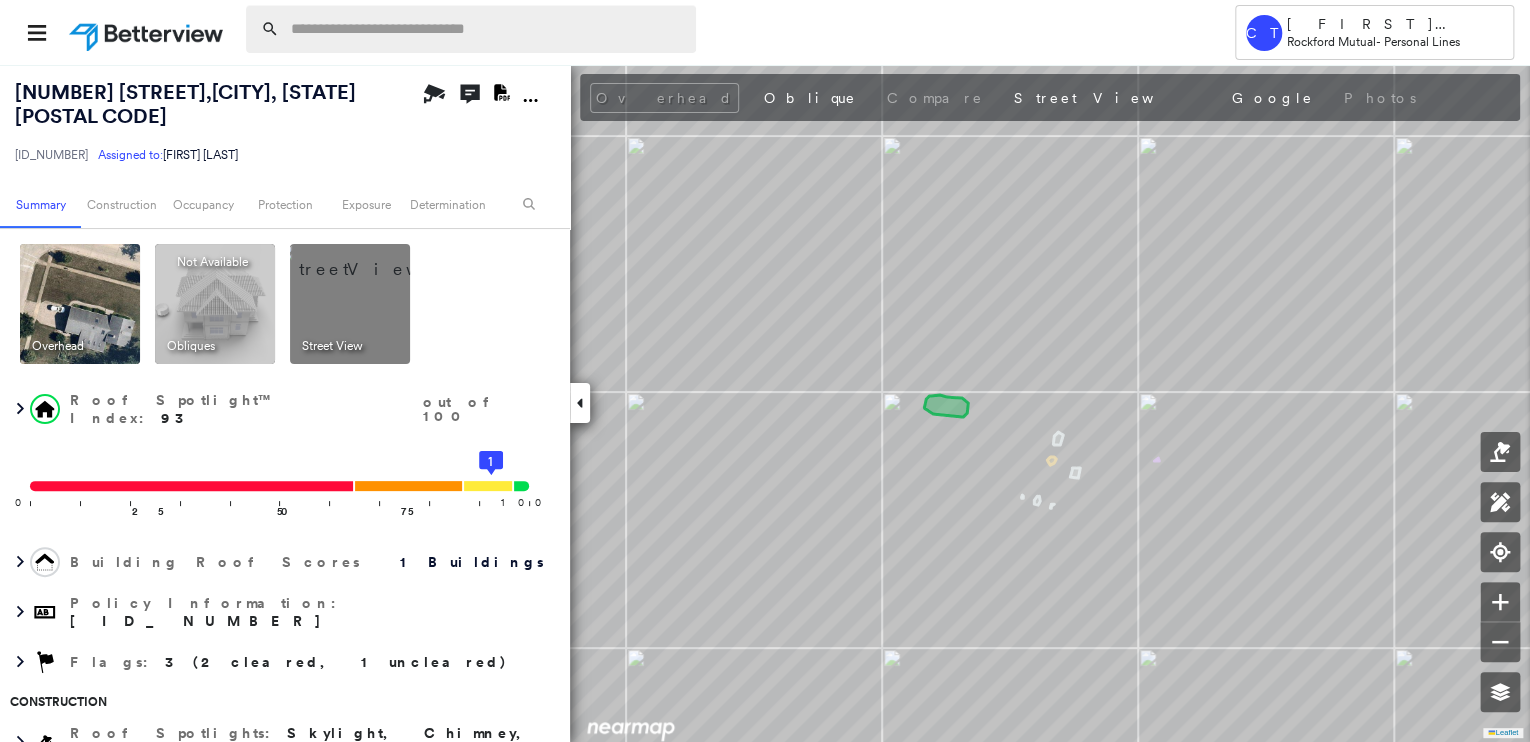 click at bounding box center (487, 29) 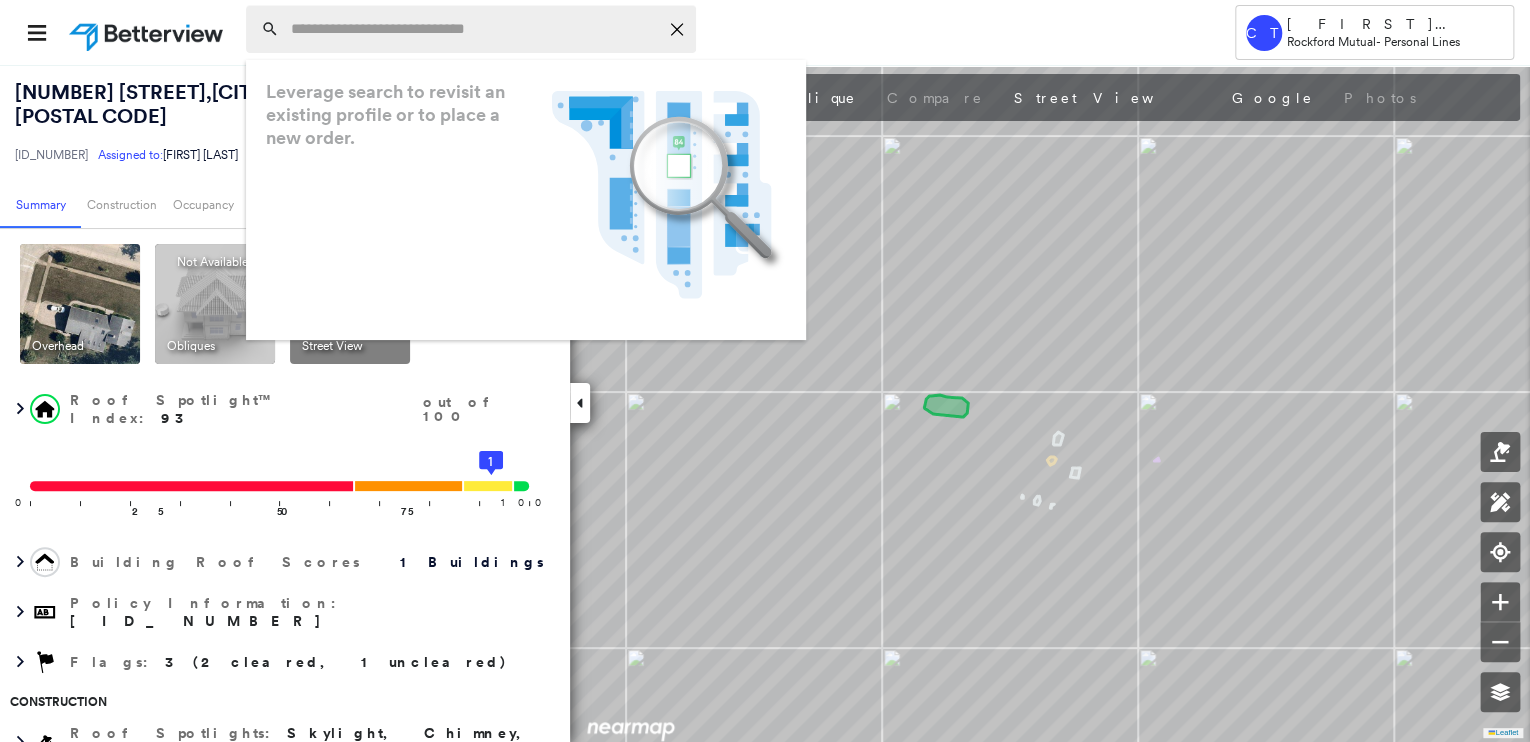 paste on "**********" 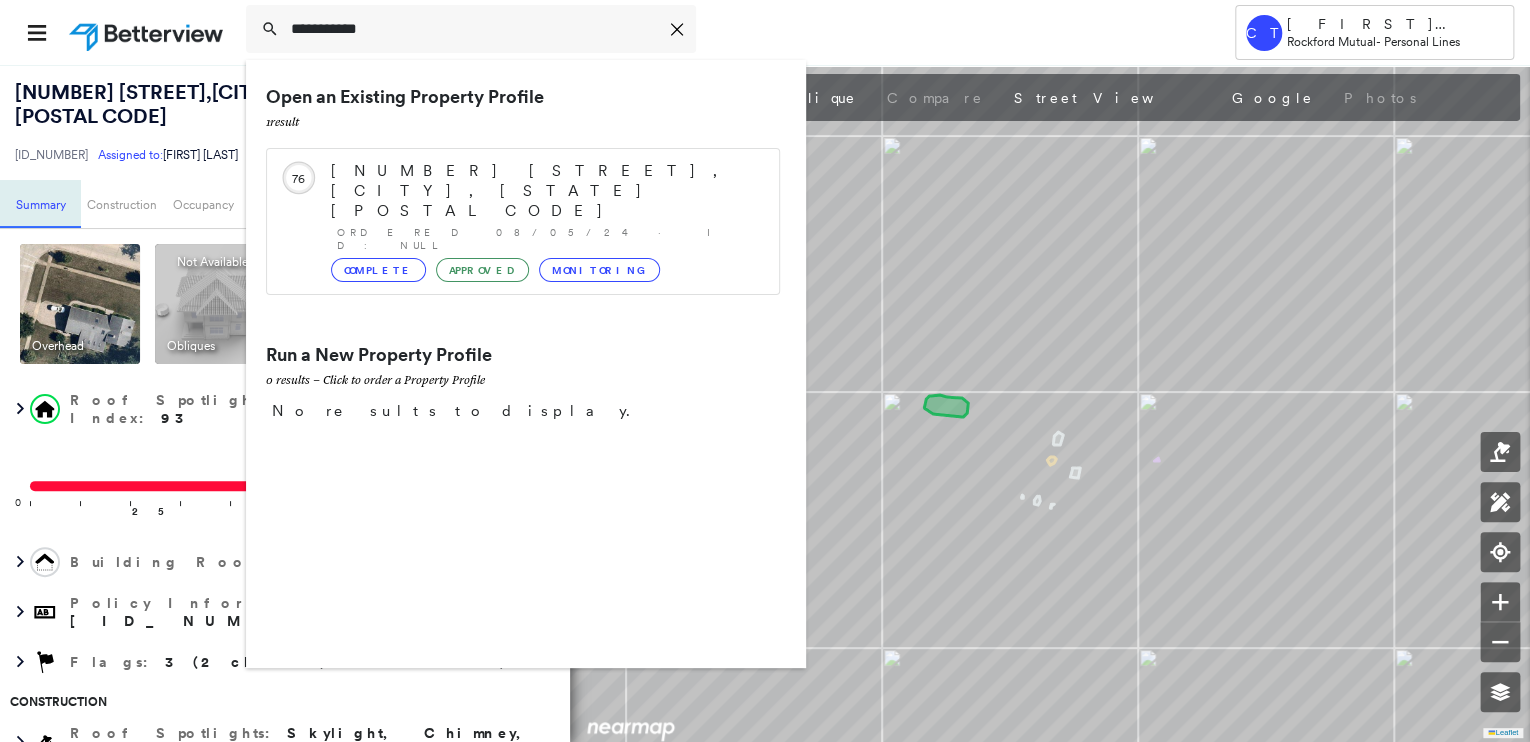 type on "**********" 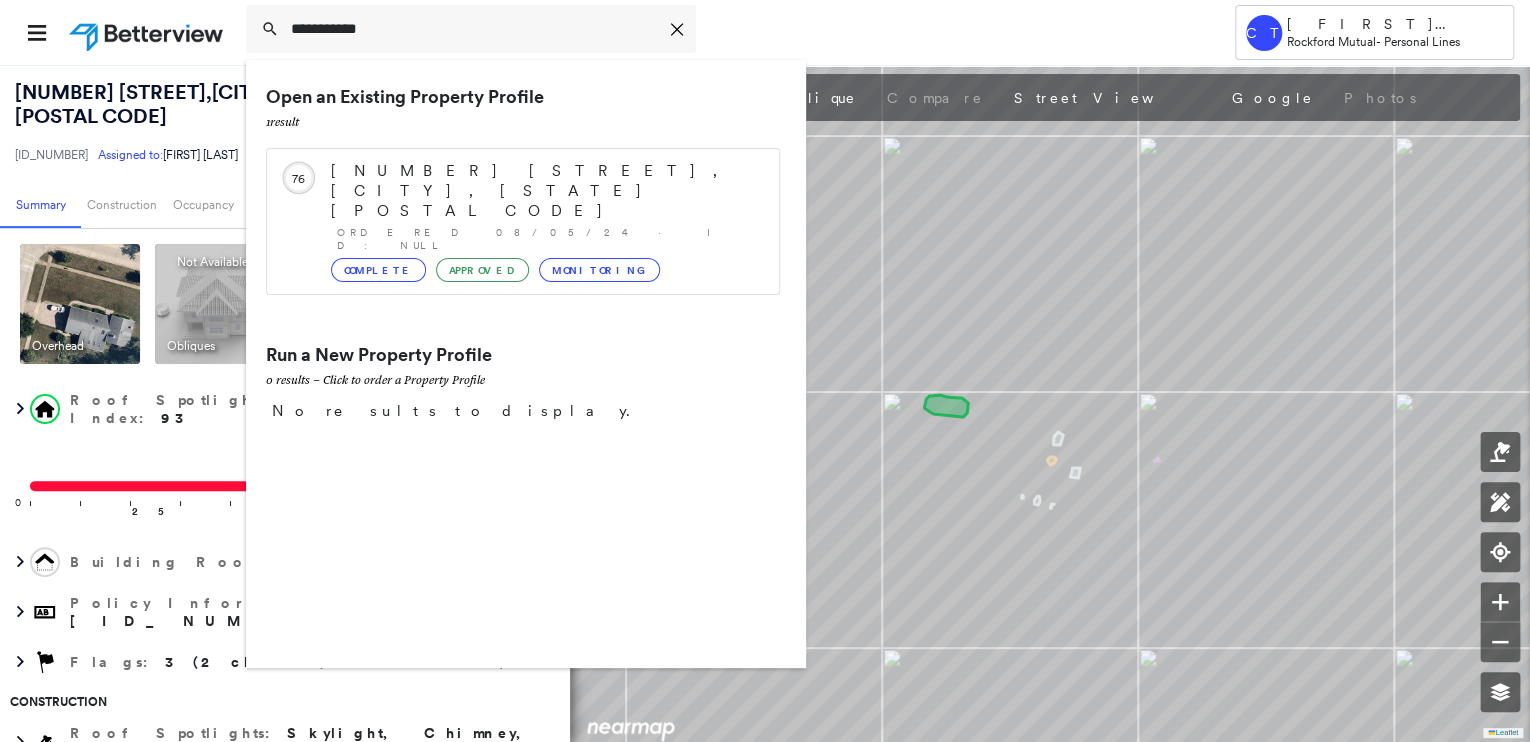 click on "Ordered 08/05/24 · ID: null" at bounding box center (548, 239) 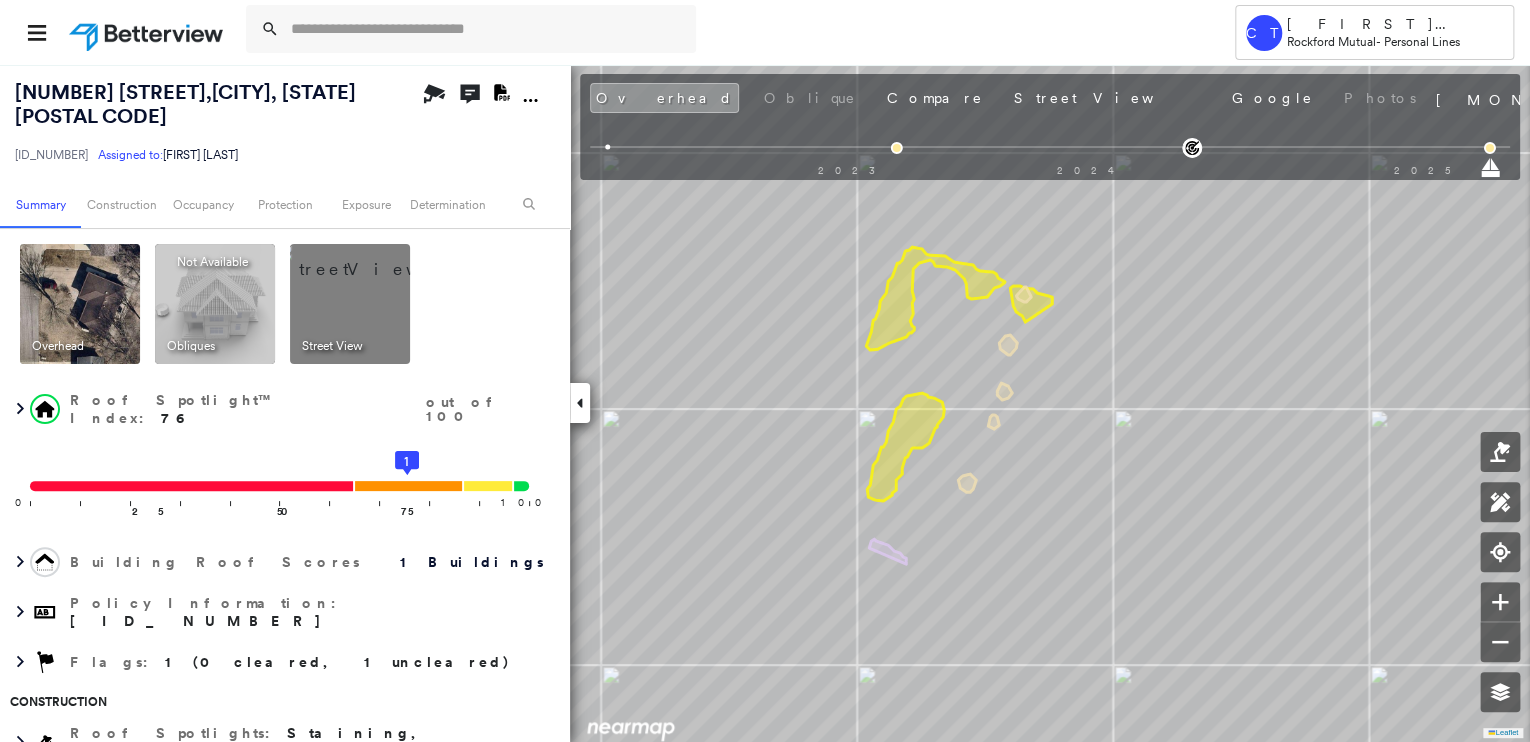 click at bounding box center [374, 259] 